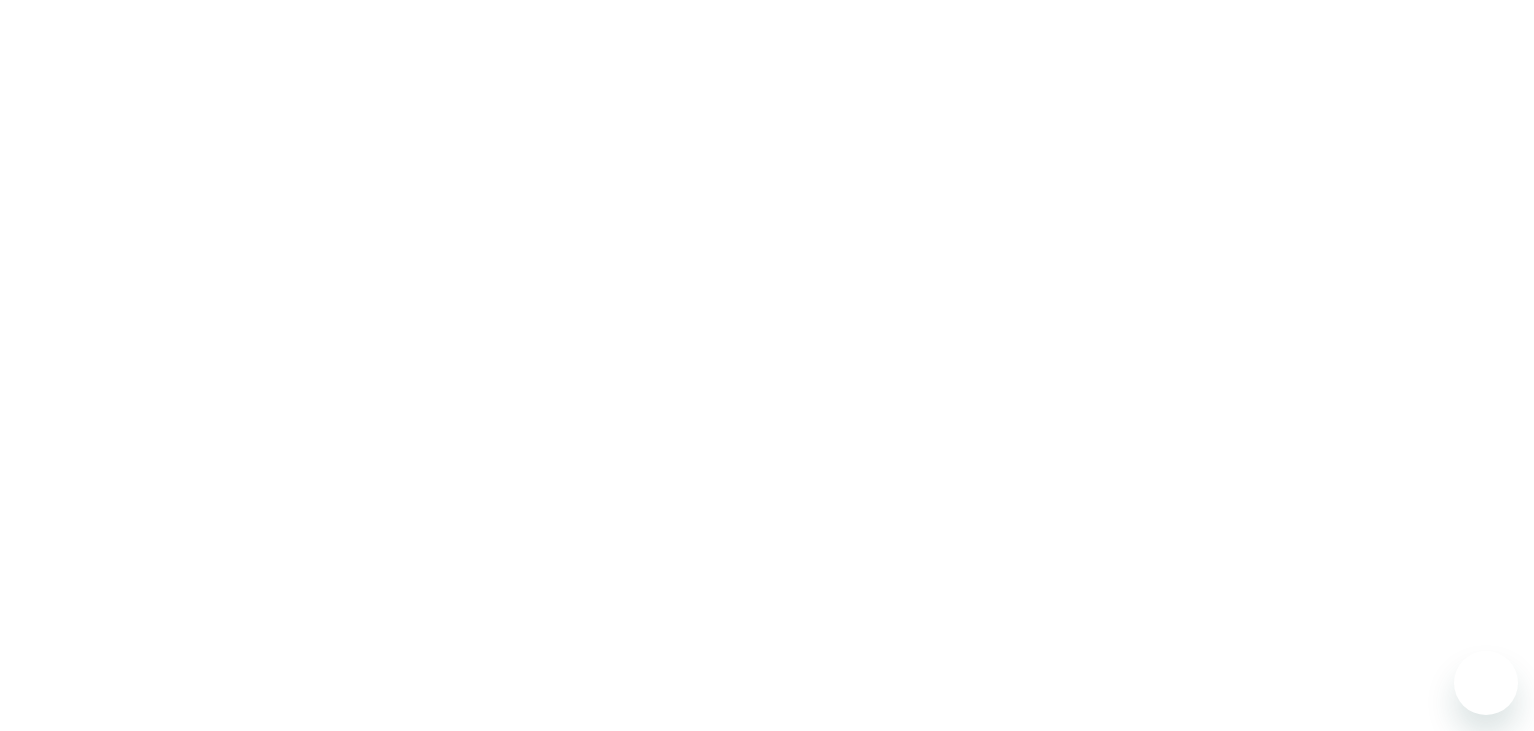 scroll, scrollTop: 0, scrollLeft: 0, axis: both 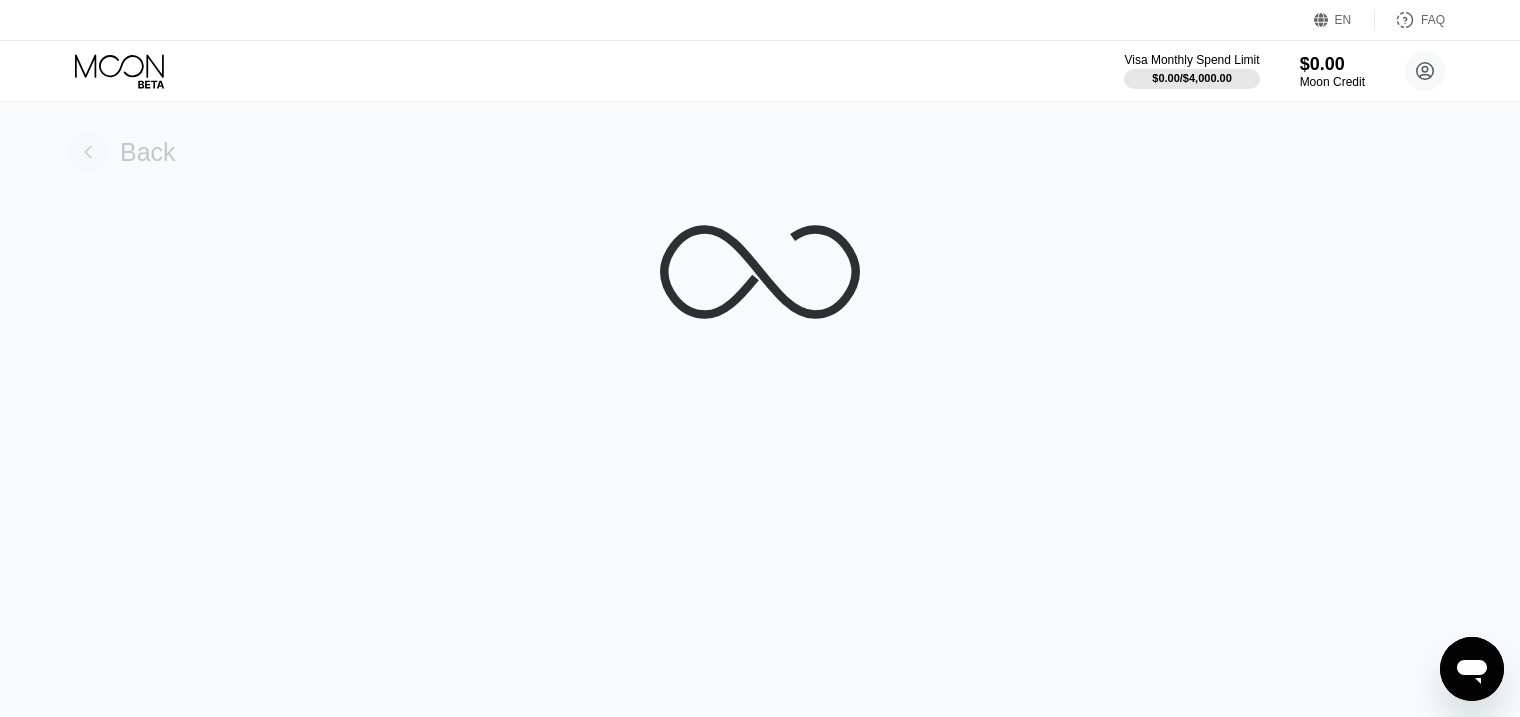 click on "Back" at bounding box center (148, 152) 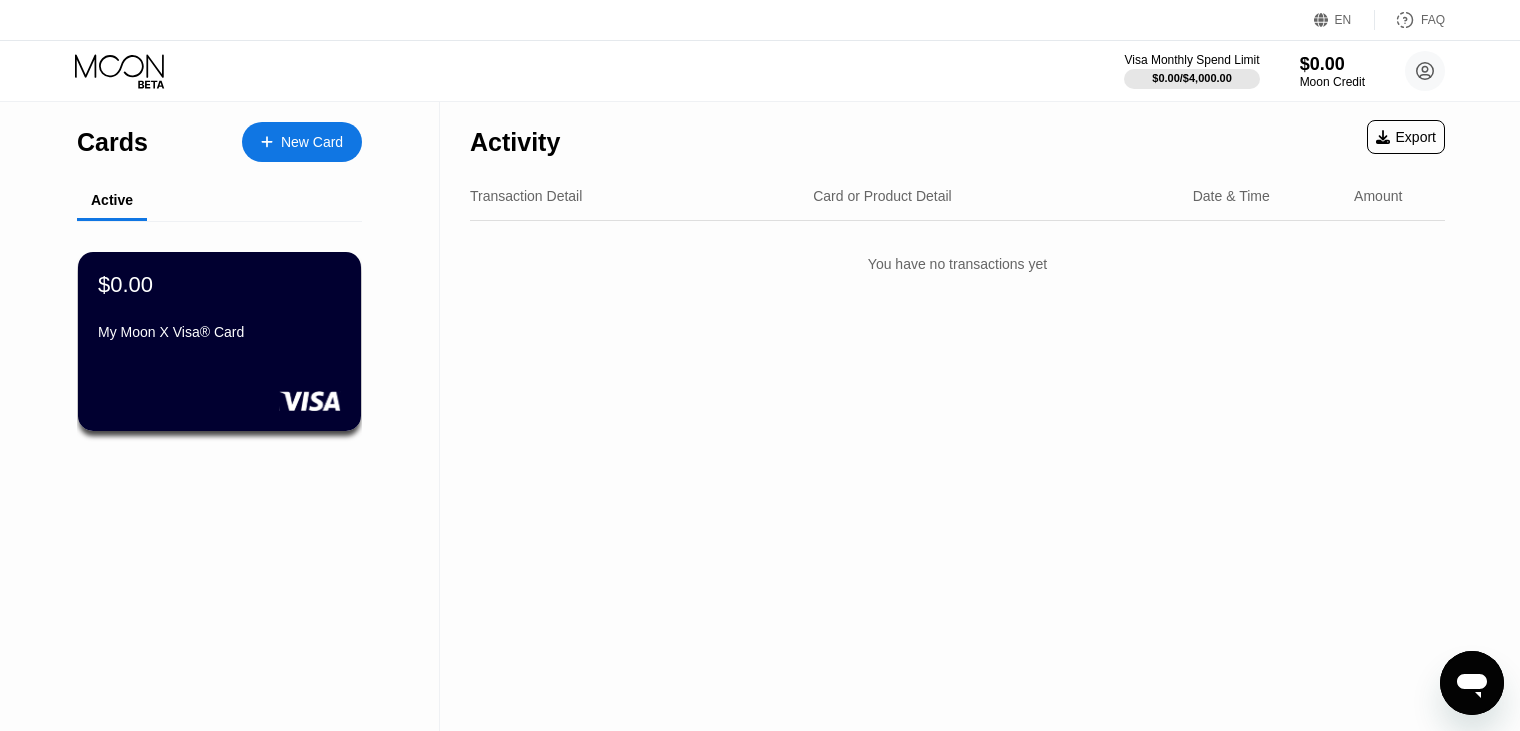 click 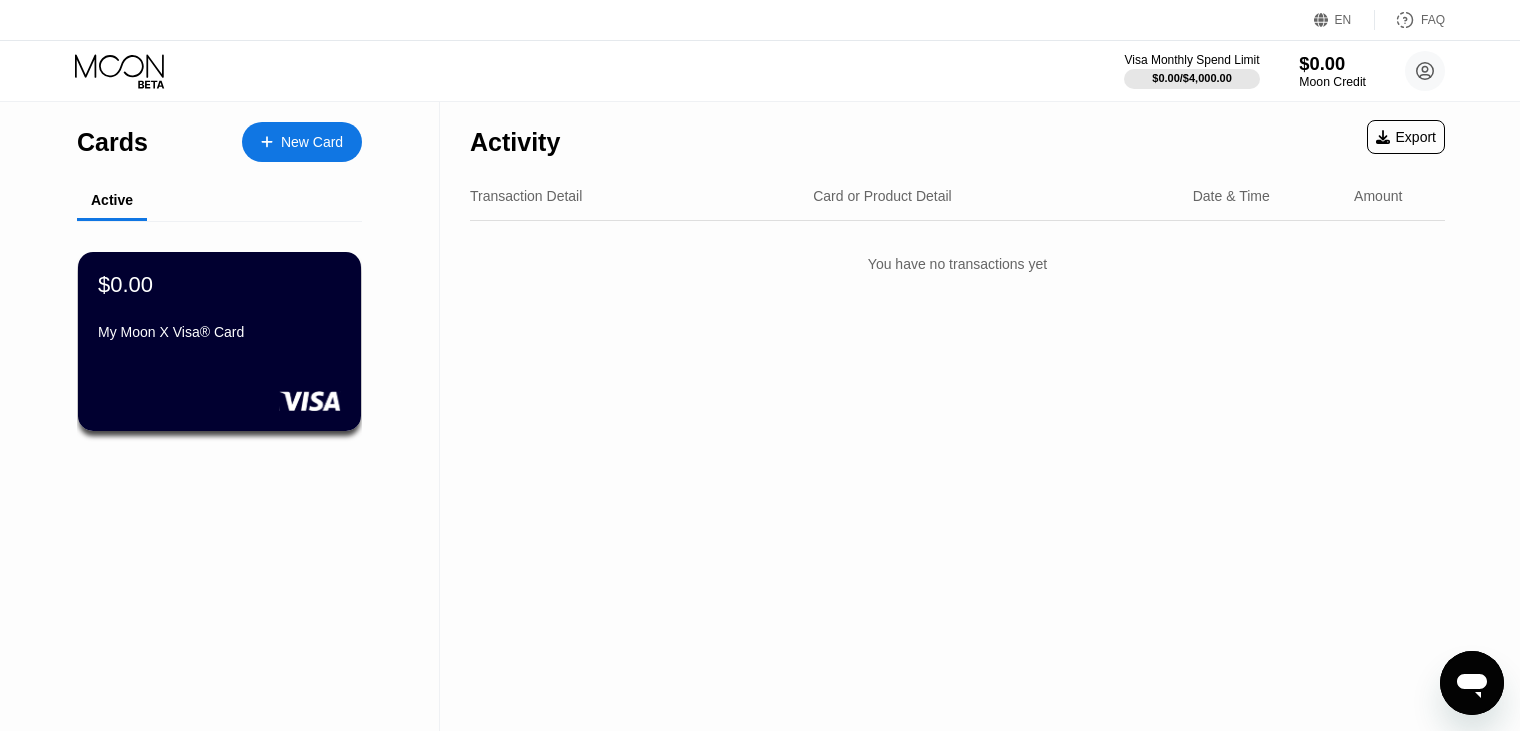 click on "Moon Credit" at bounding box center (1332, 82) 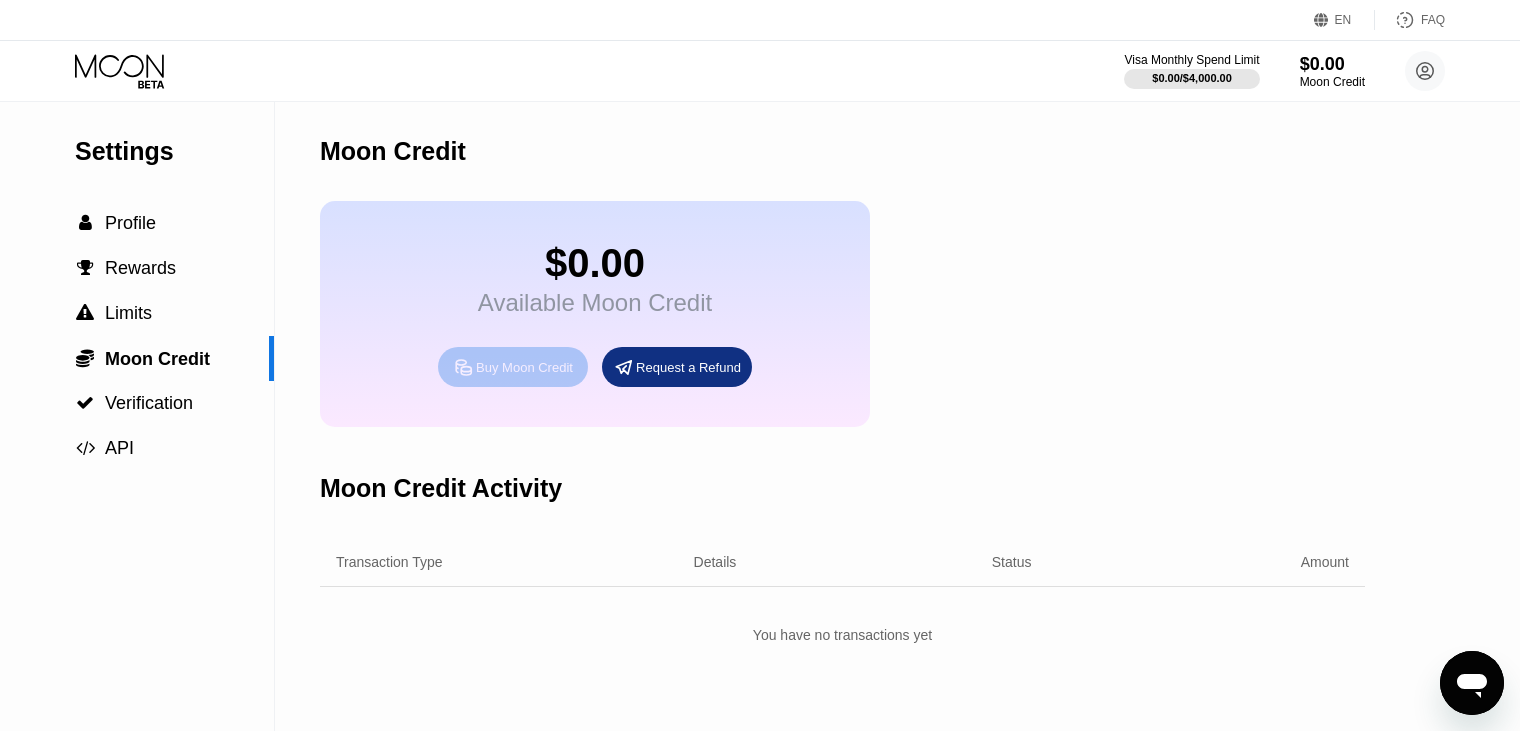 click on "Buy Moon Credit" at bounding box center (524, 367) 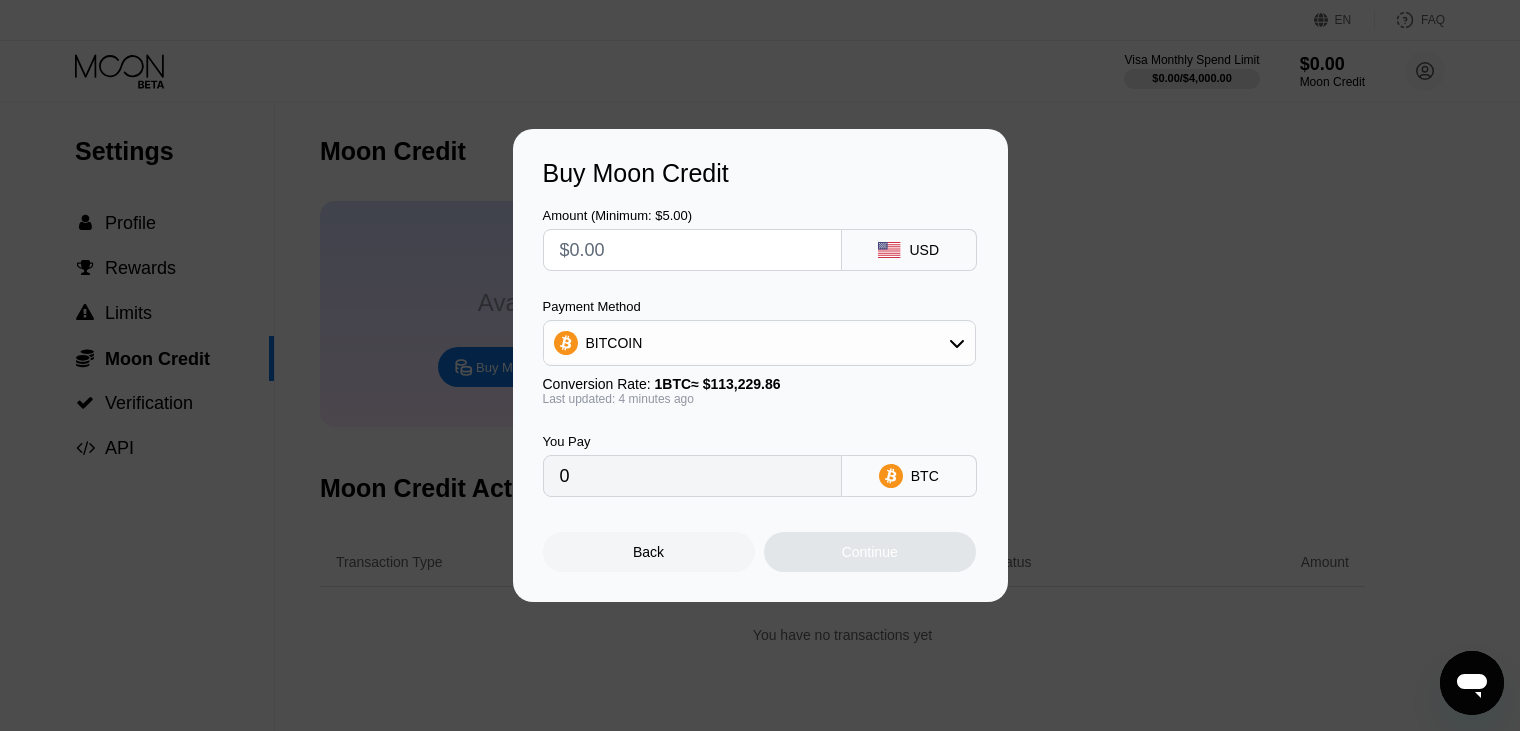 drag, startPoint x: 648, startPoint y: 389, endPoint x: 794, endPoint y: 399, distance: 146.34207 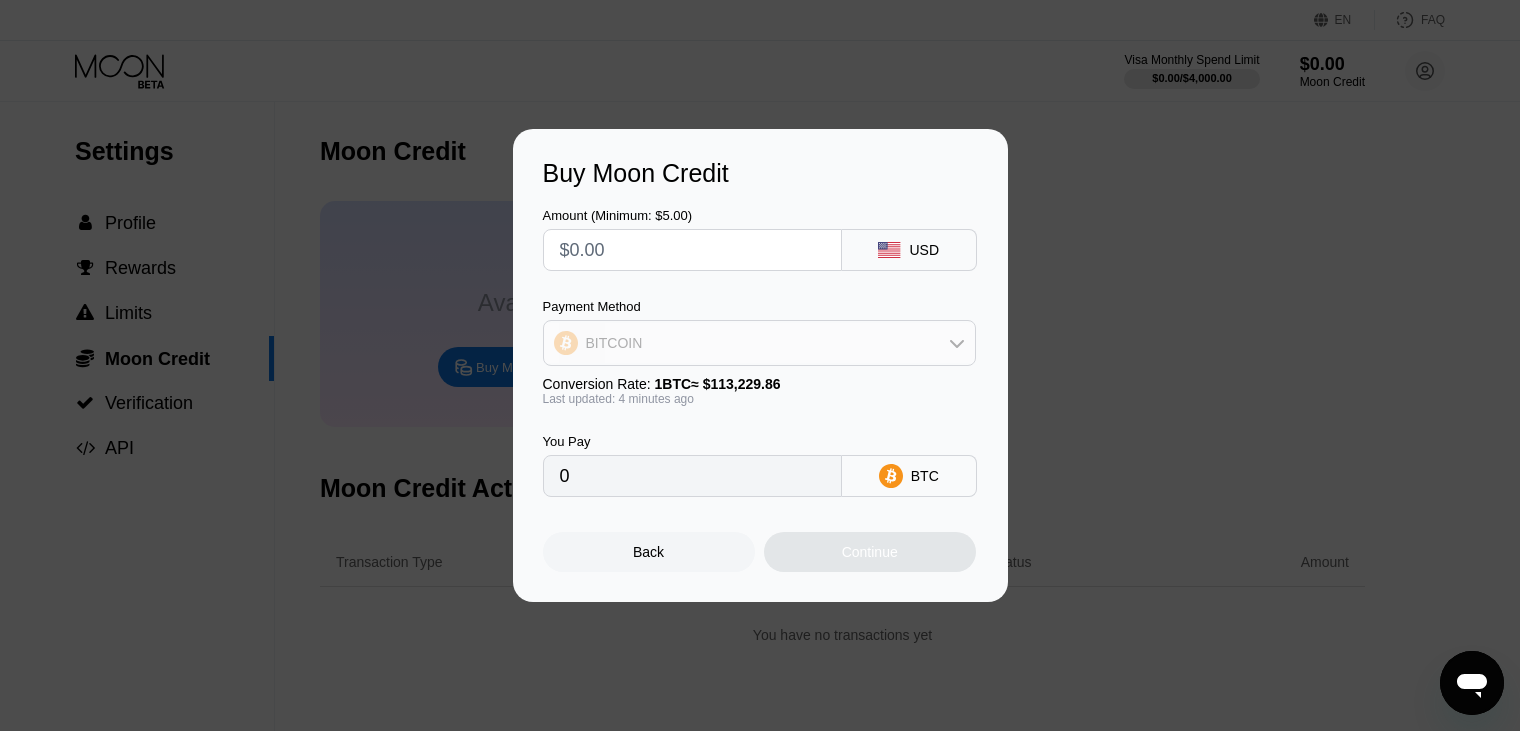 click on "BITCOIN" at bounding box center (759, 343) 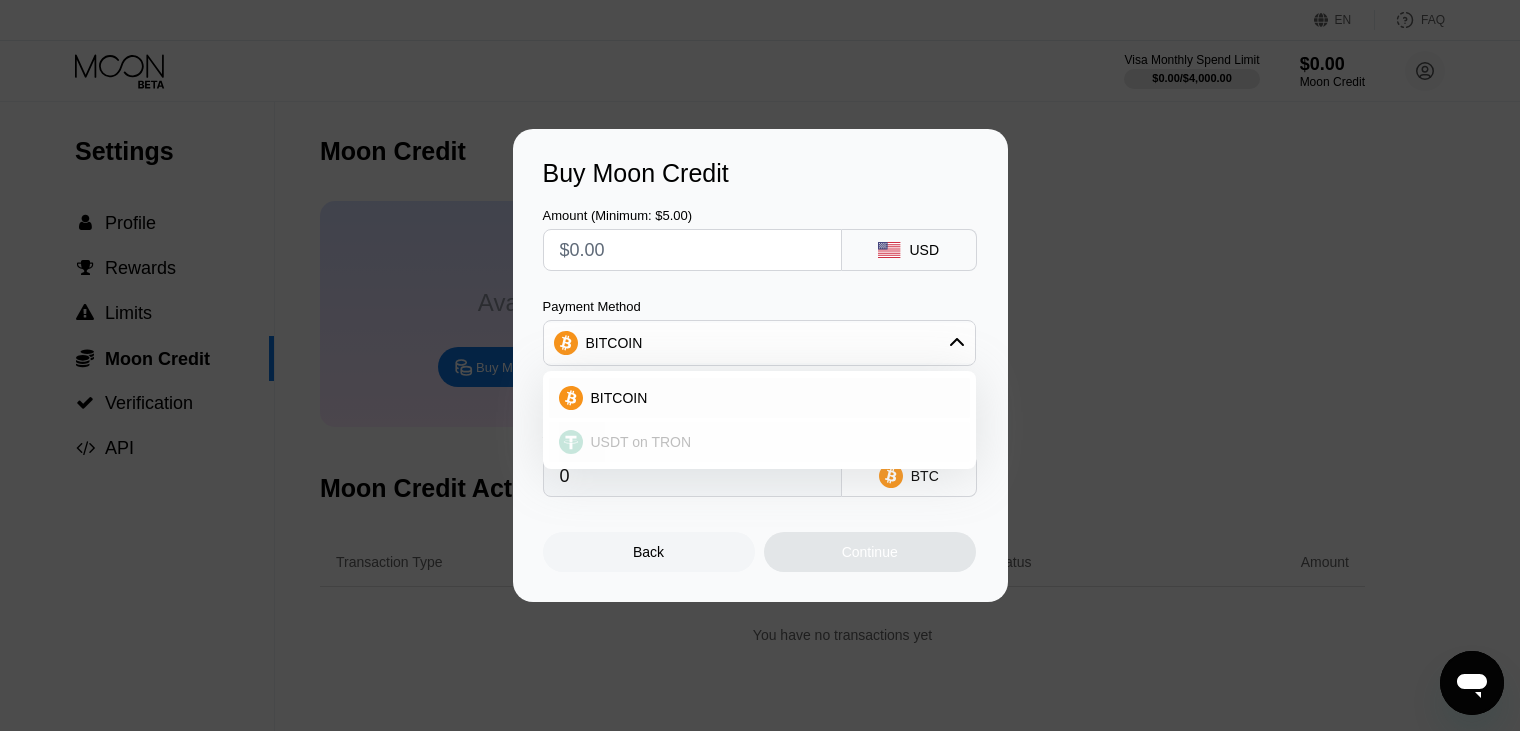 click on "USDT on TRON" at bounding box center [771, 442] 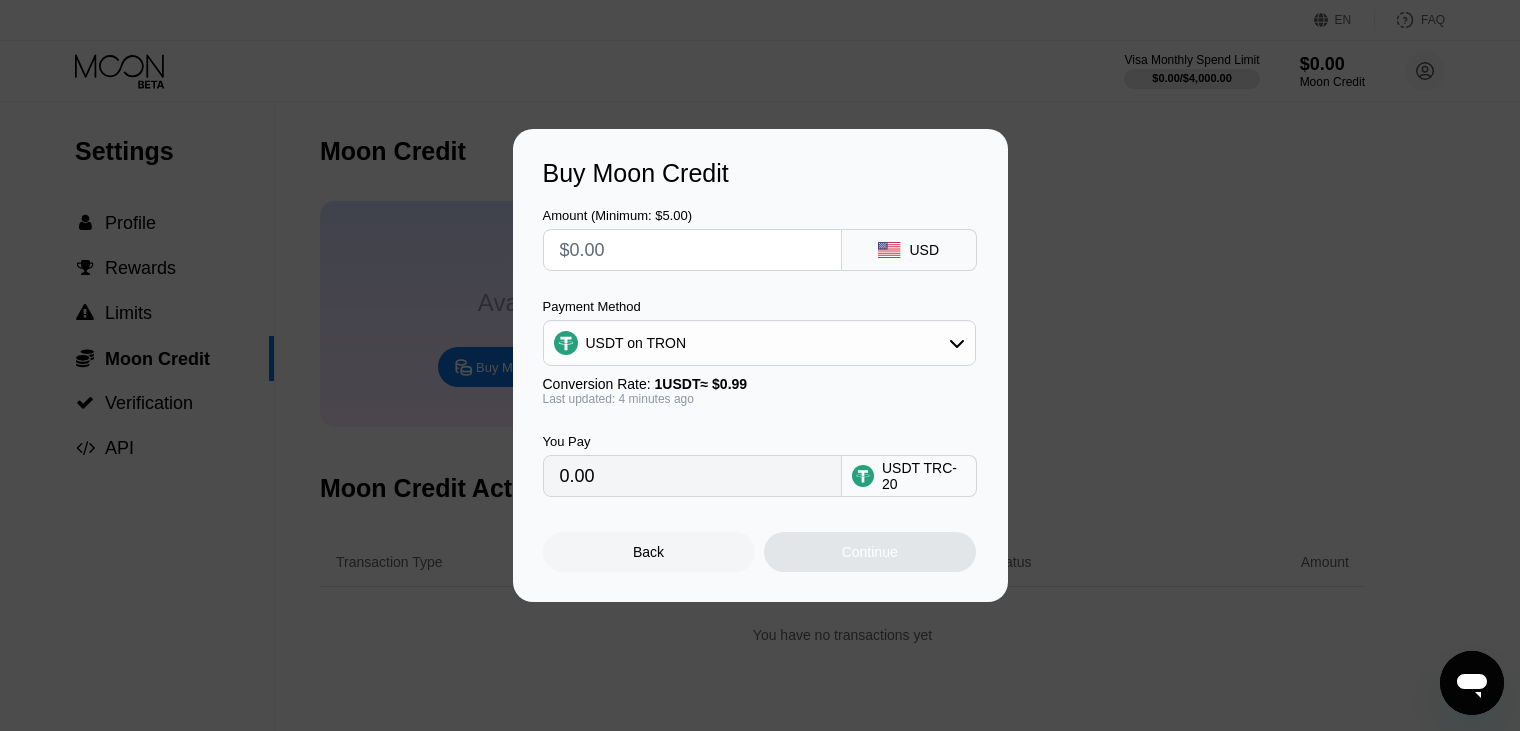 click at bounding box center (692, 250) 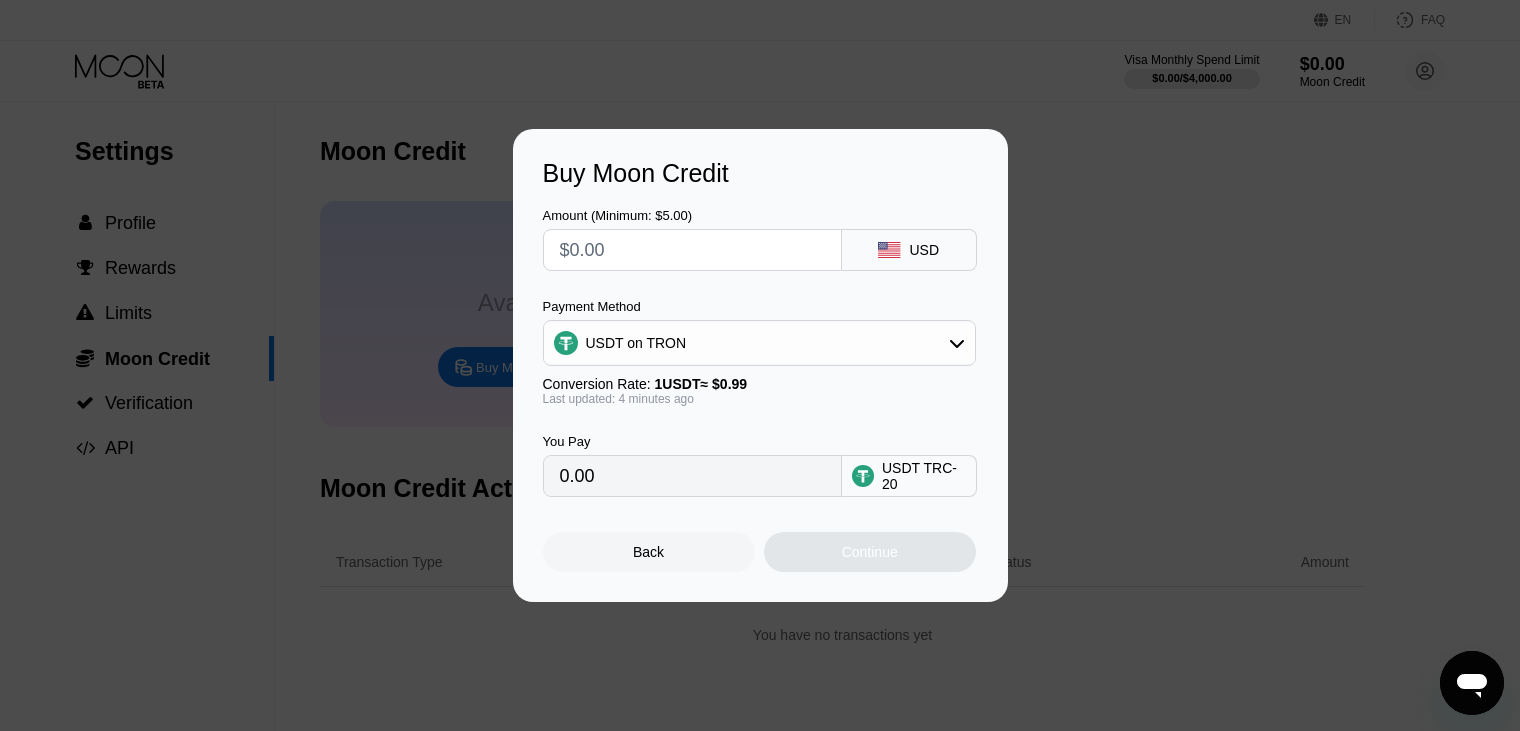 type on "$1" 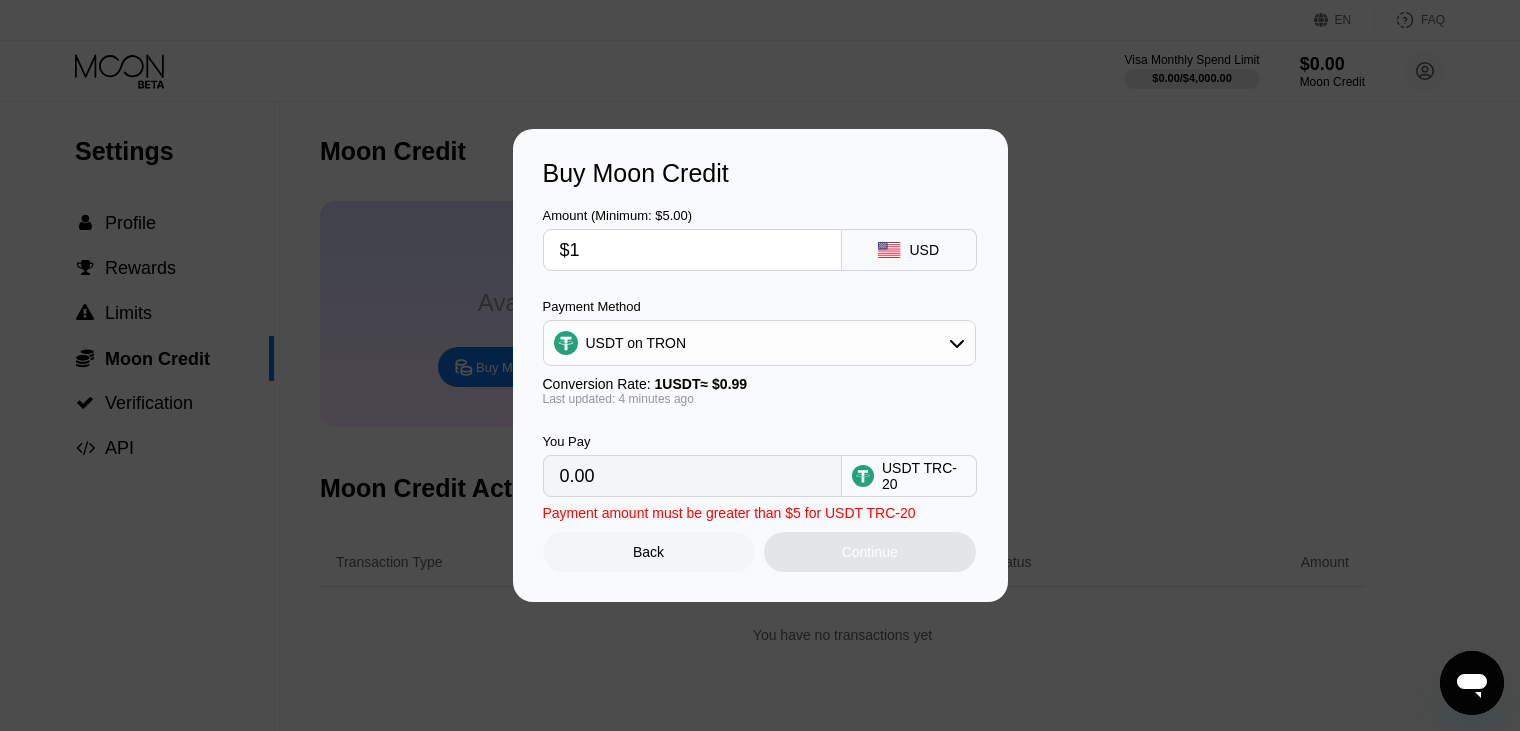 type on "1.01" 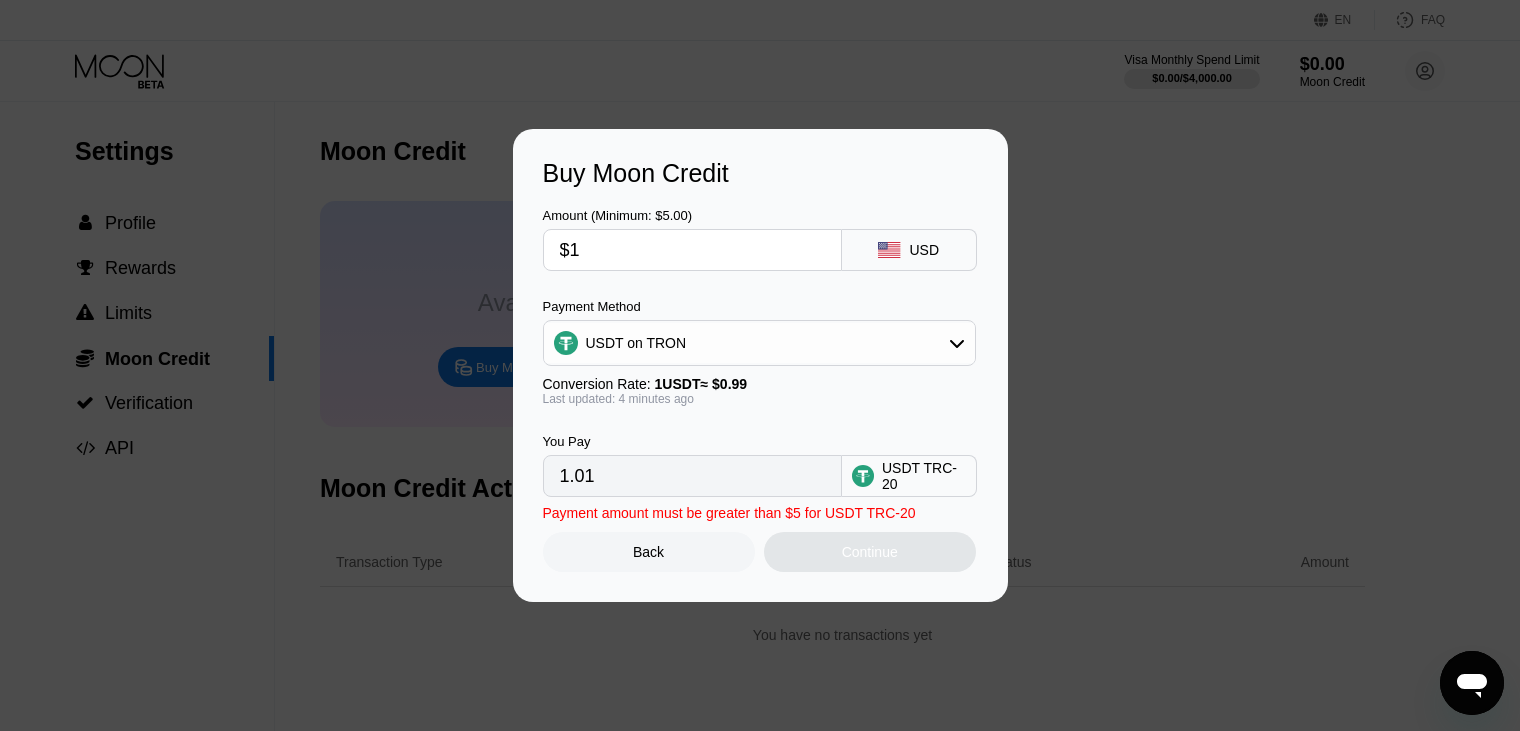 type on "$11" 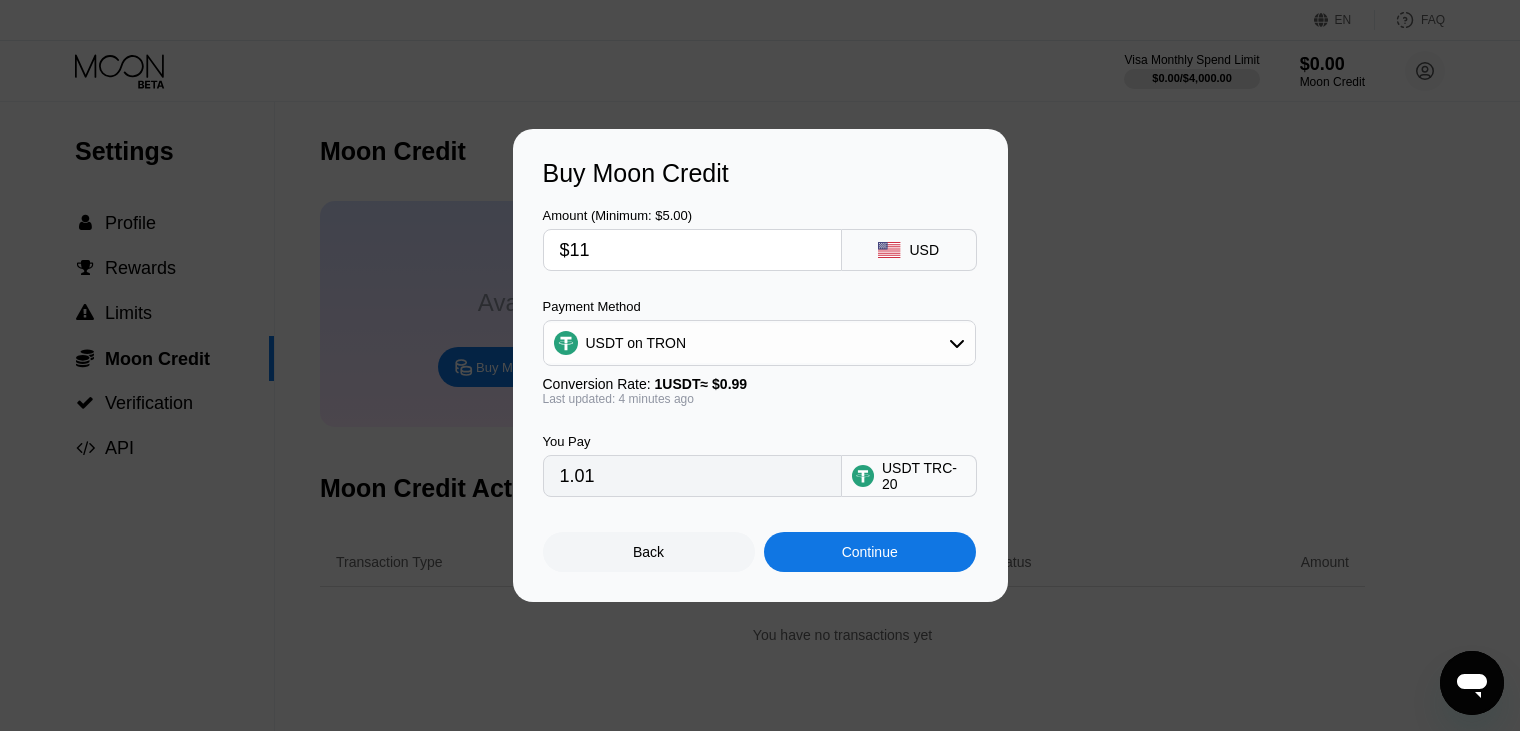 type on "11.11" 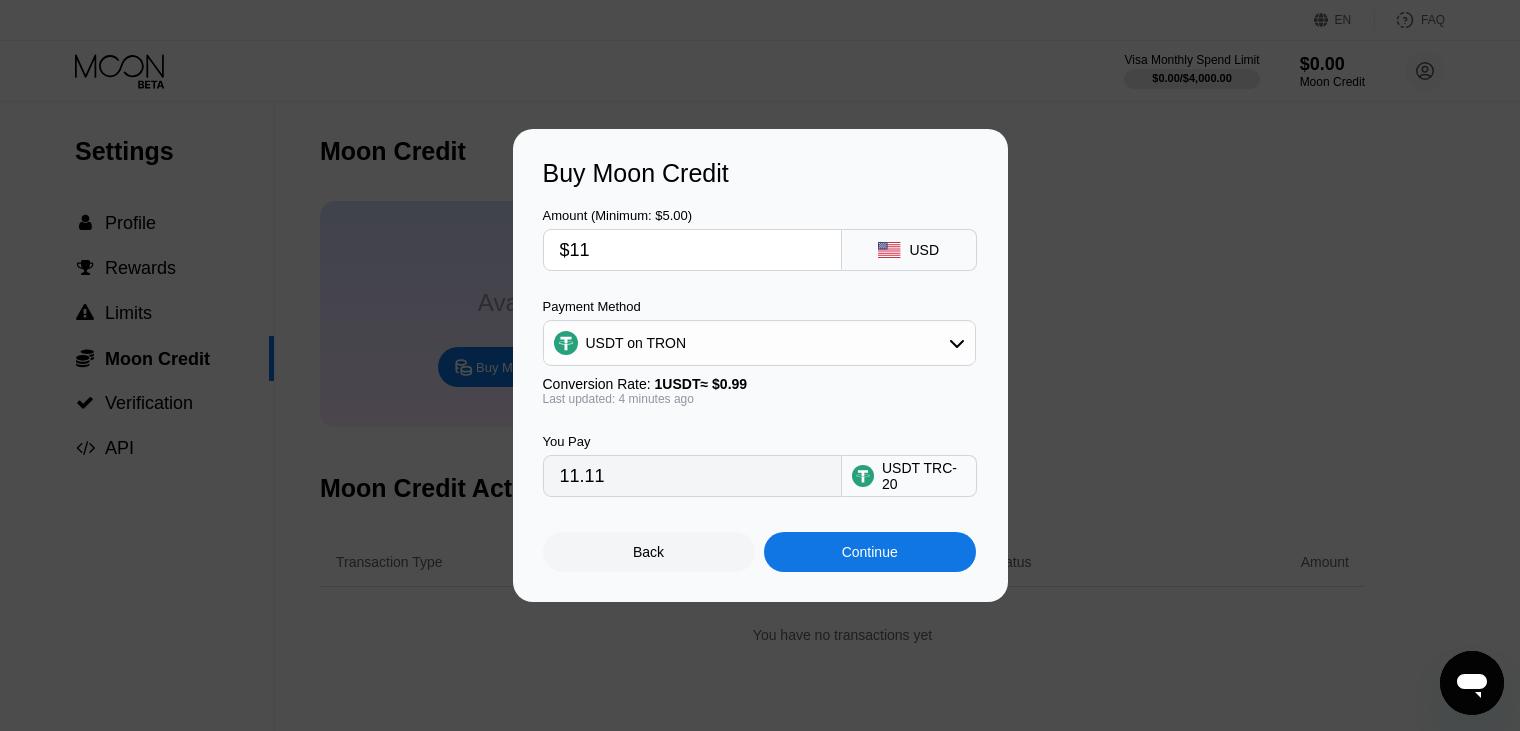 type on "$1" 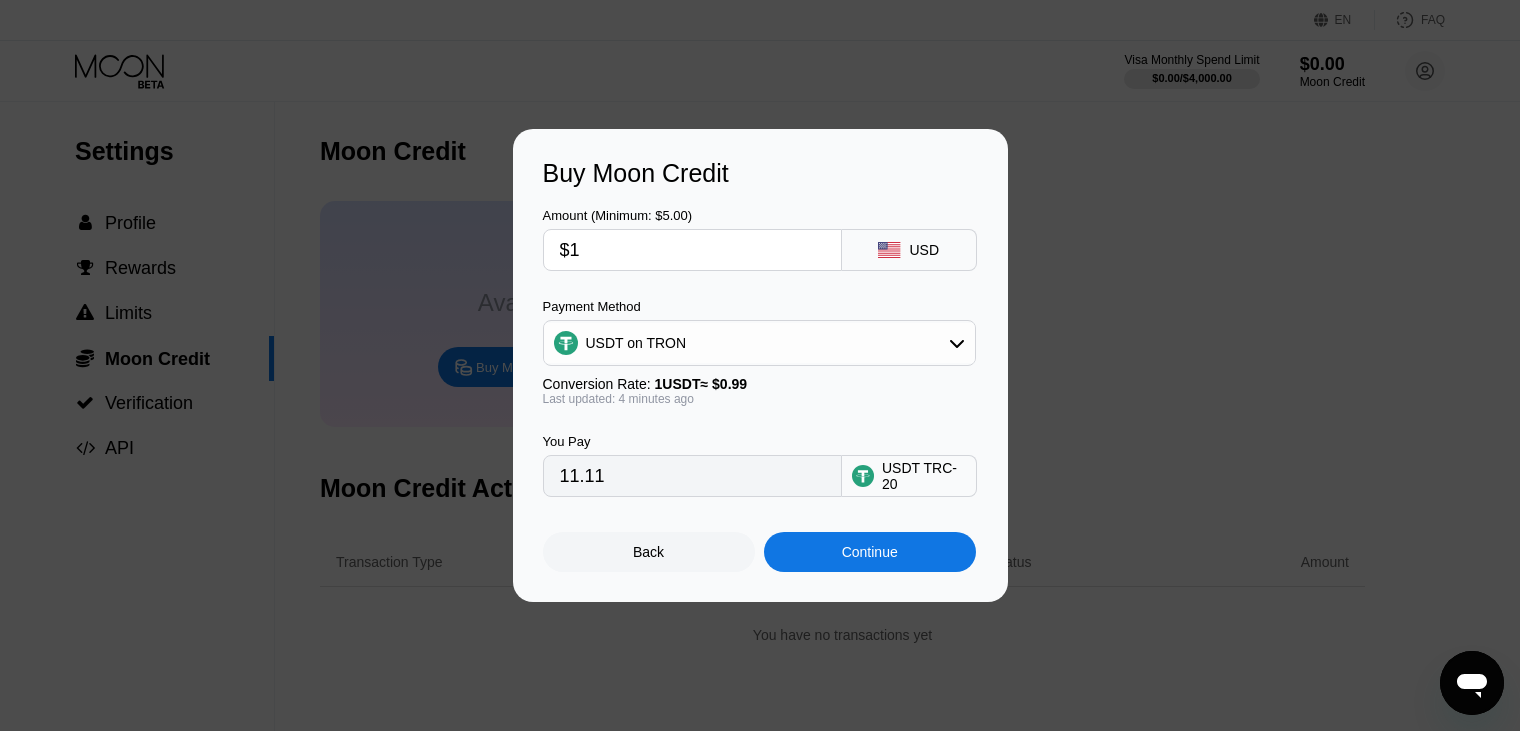 type on "1.01" 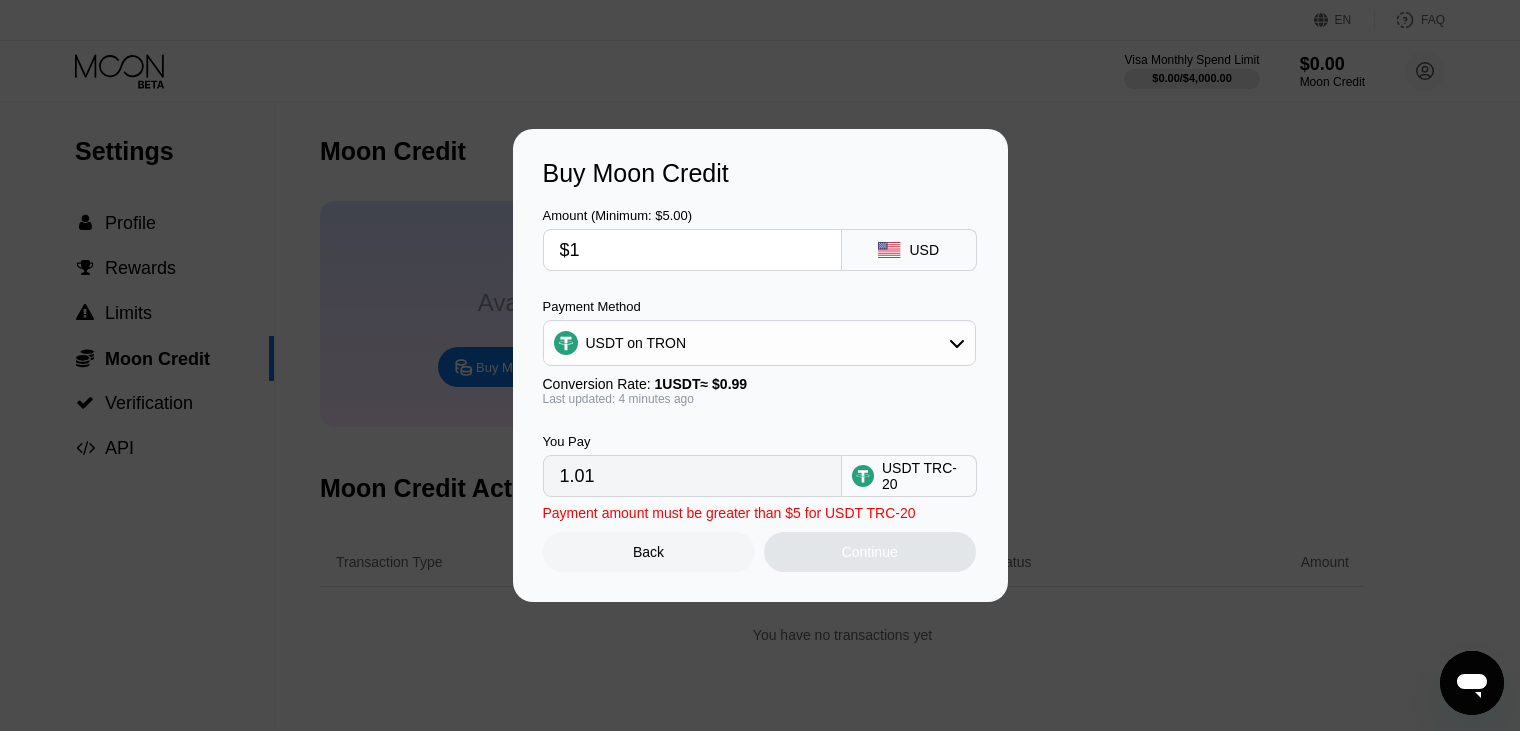 type 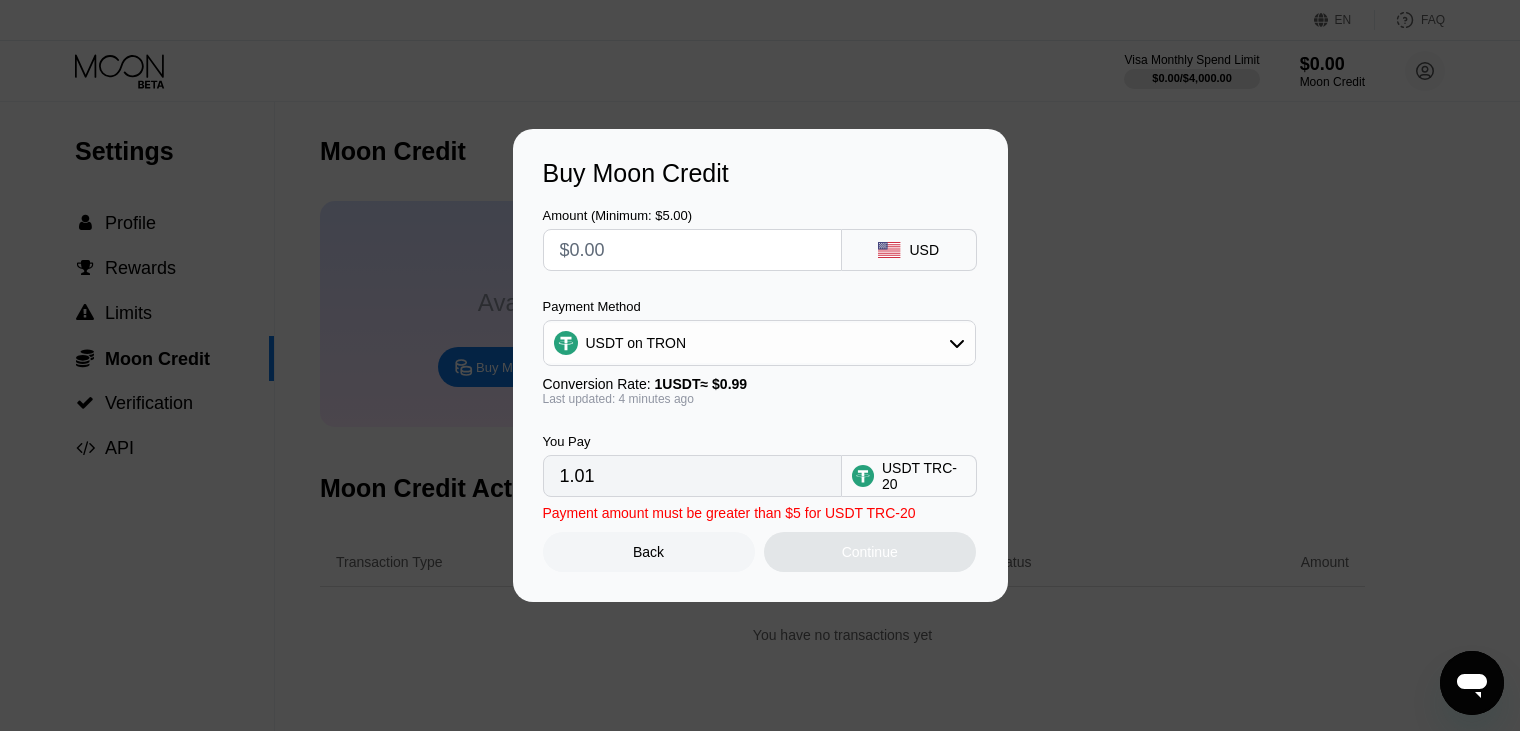 type on "0.00" 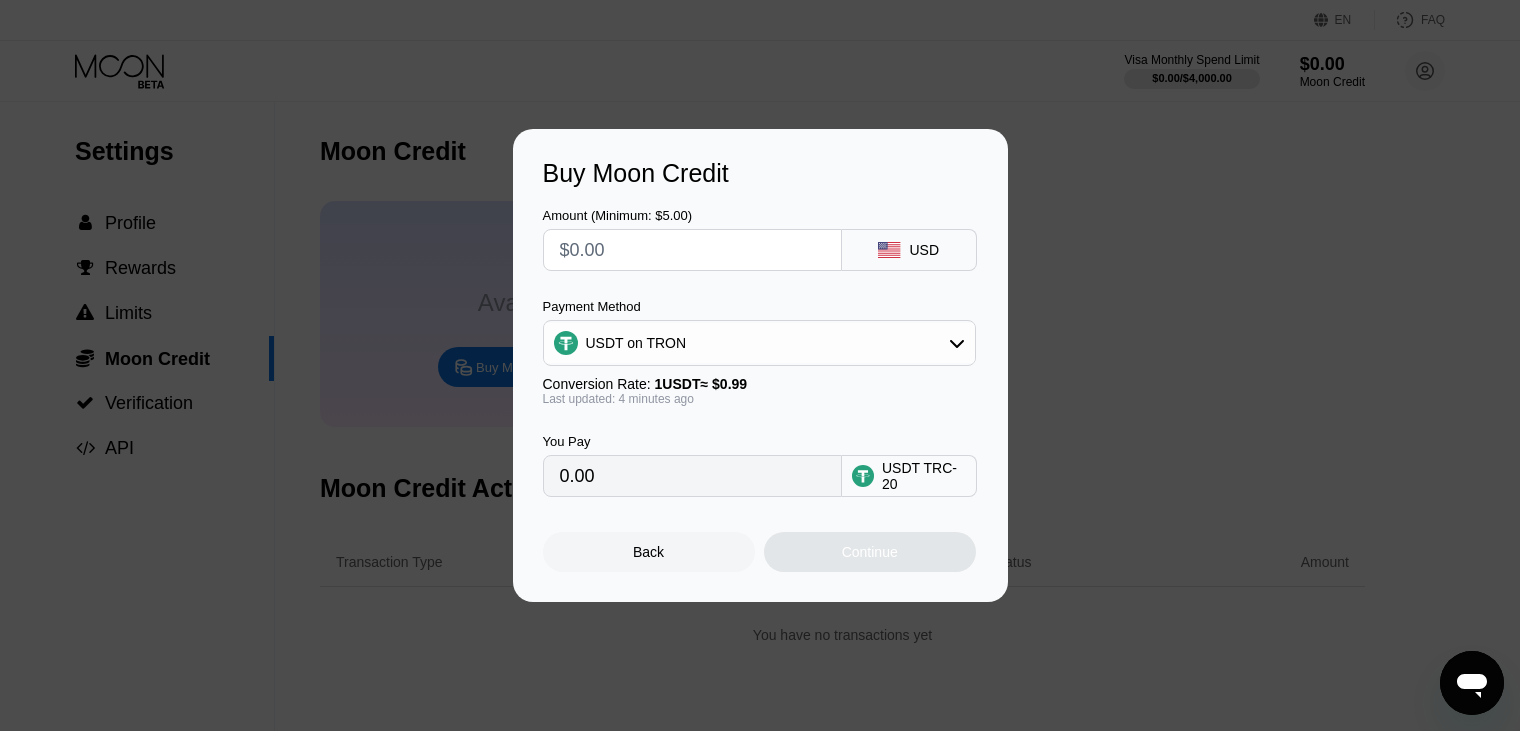 type on "$5" 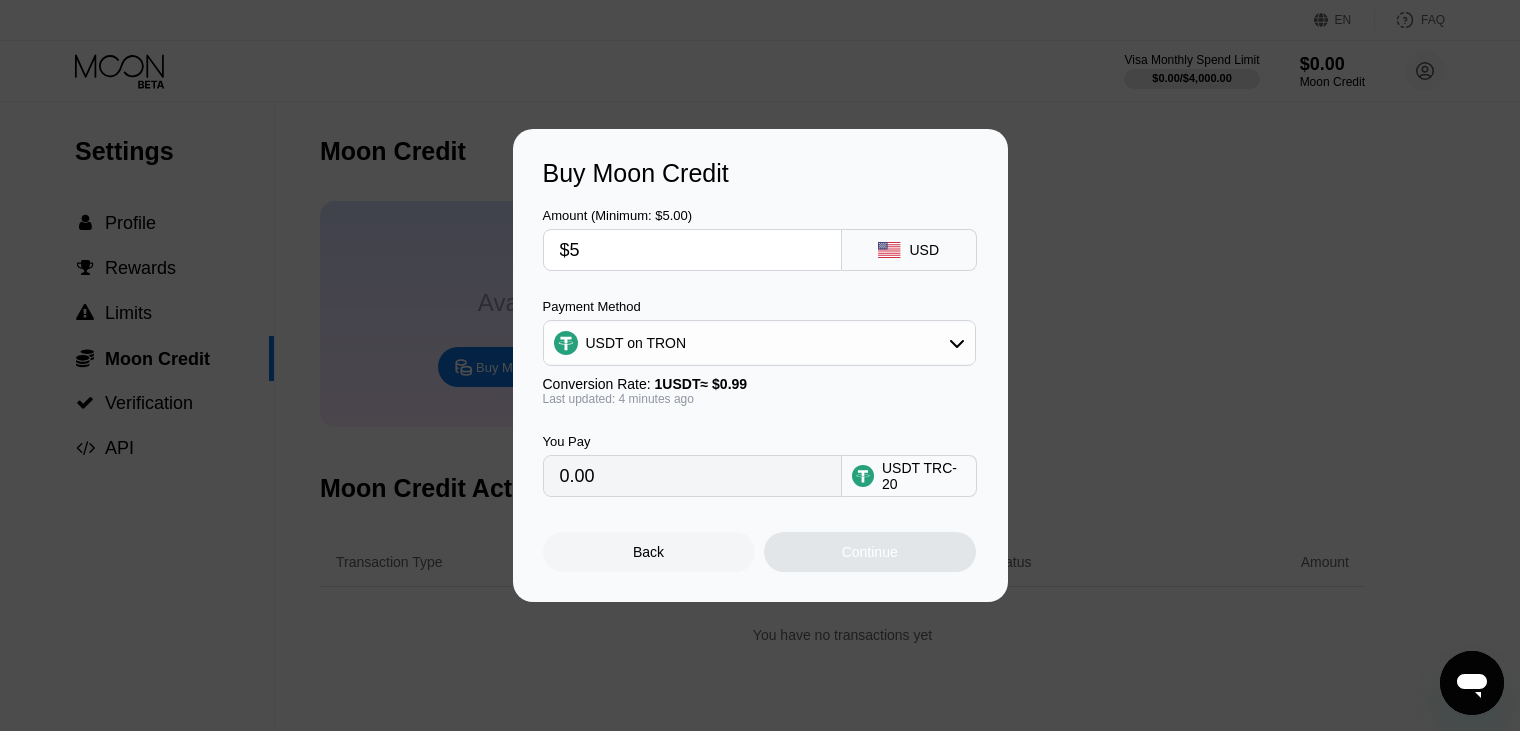 type on "5.05" 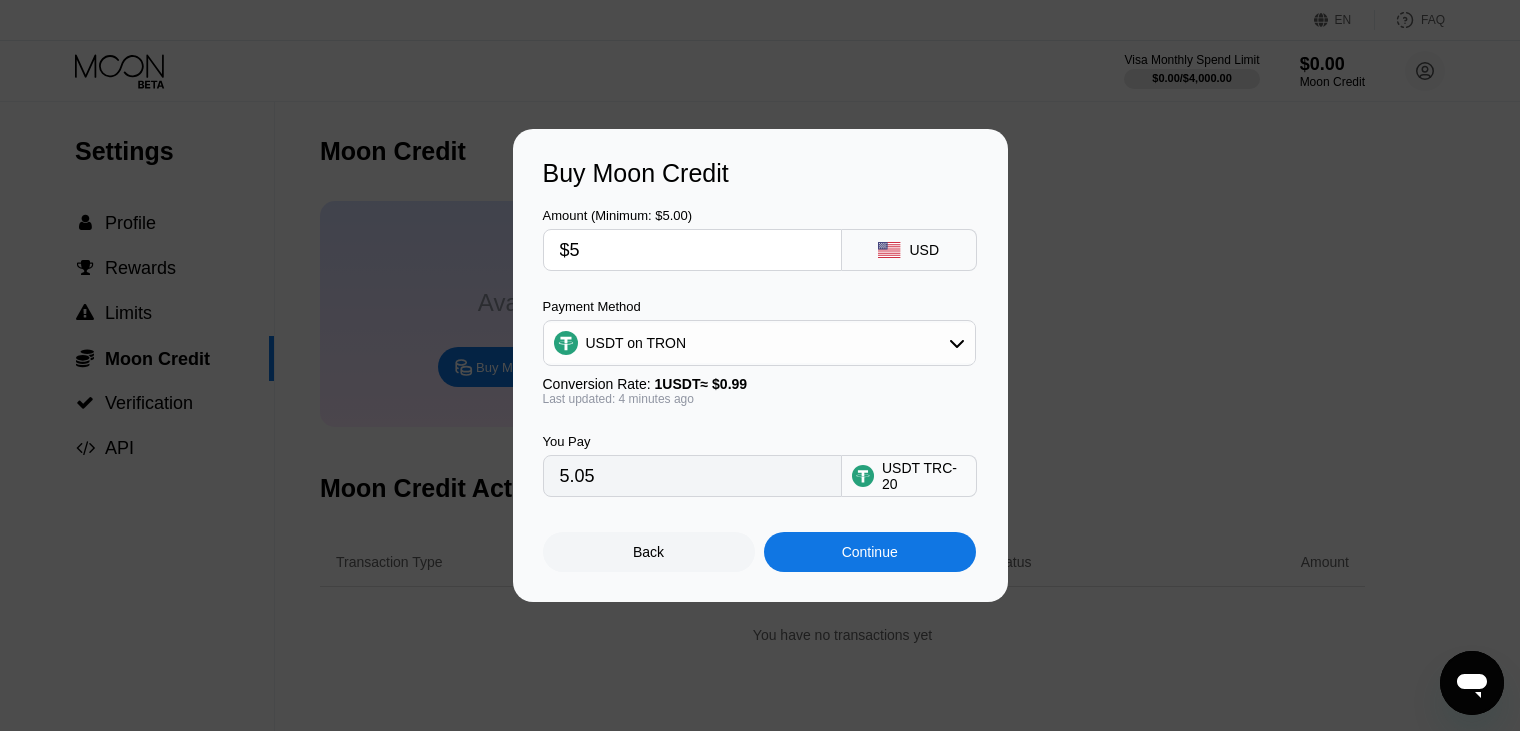 type on "$50" 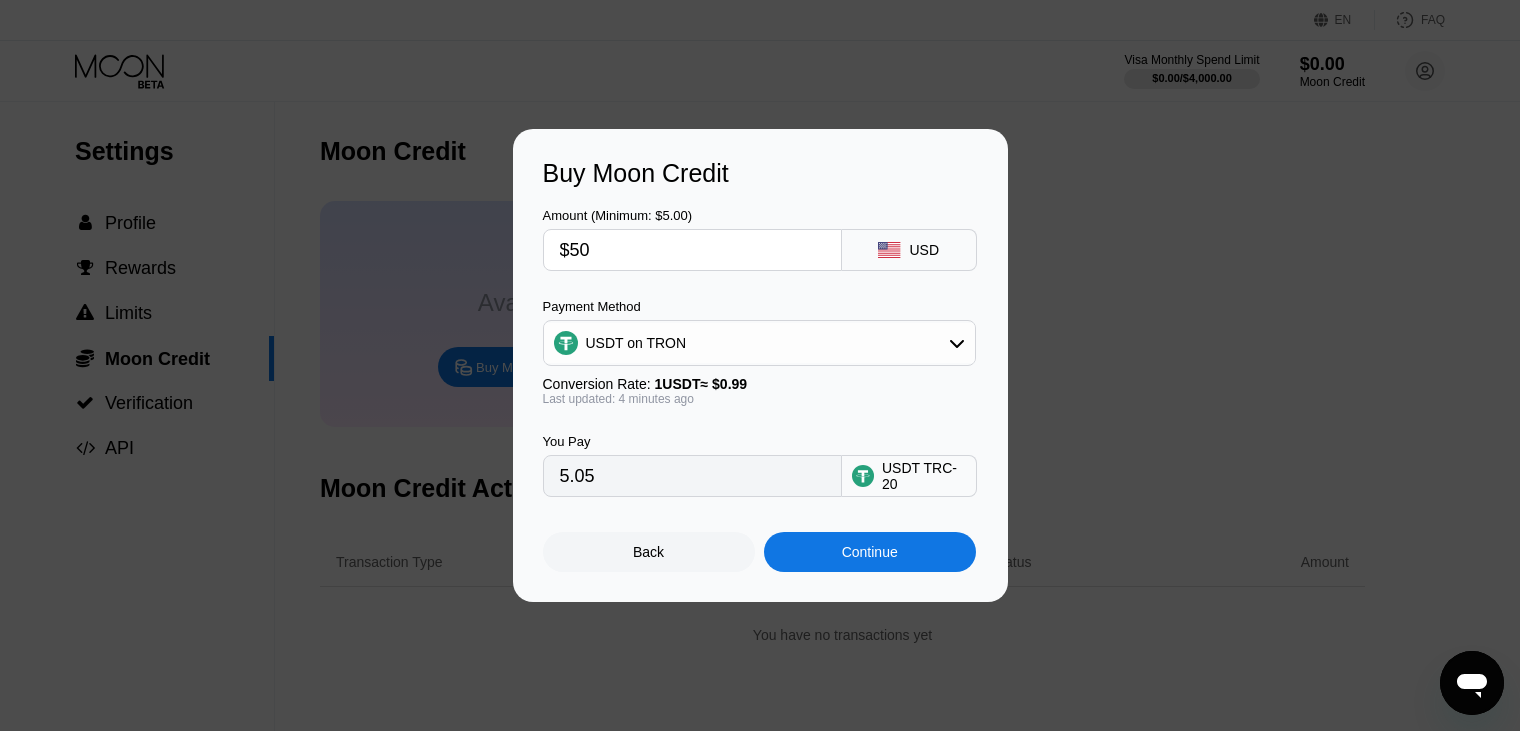 type on "50.51" 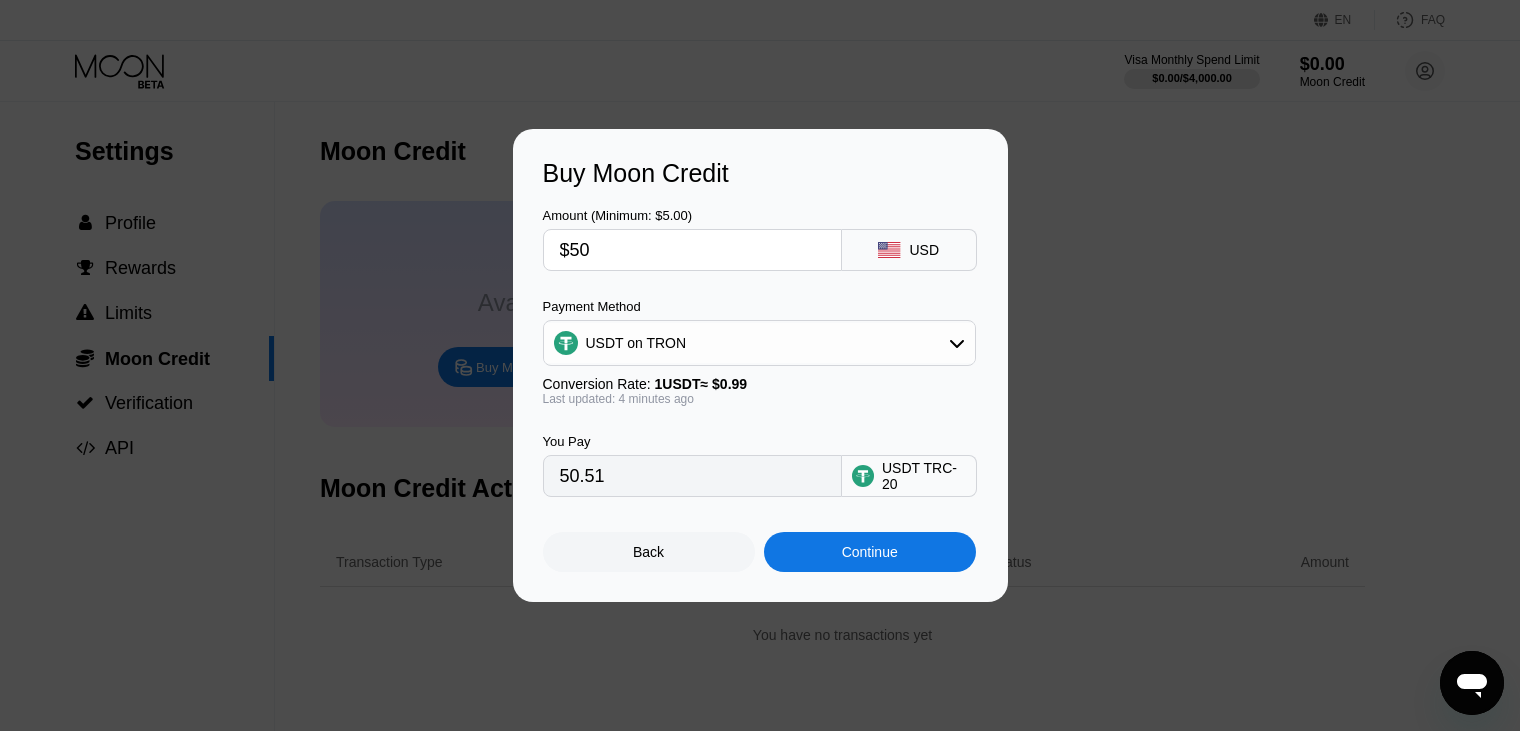 type on "$500" 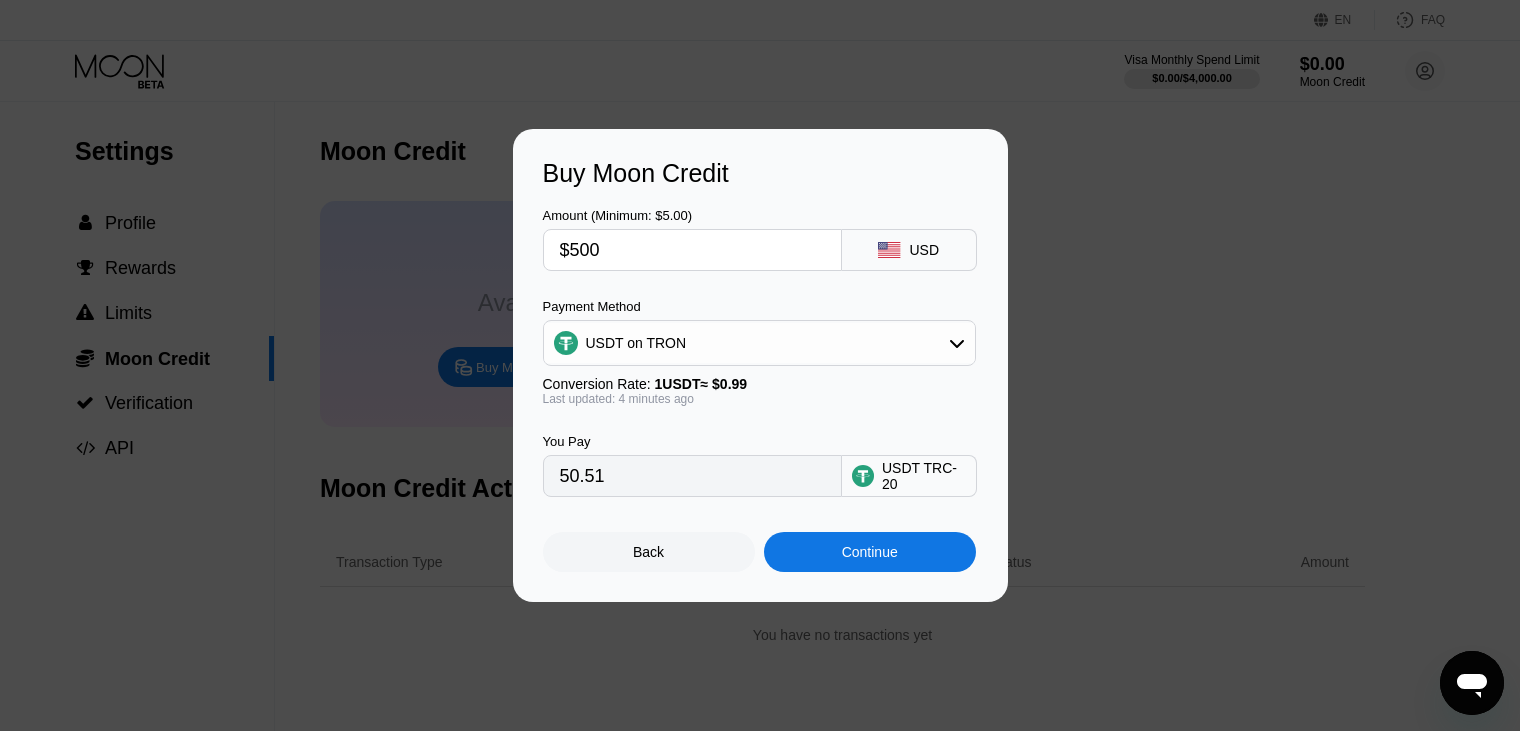 type on "505.05" 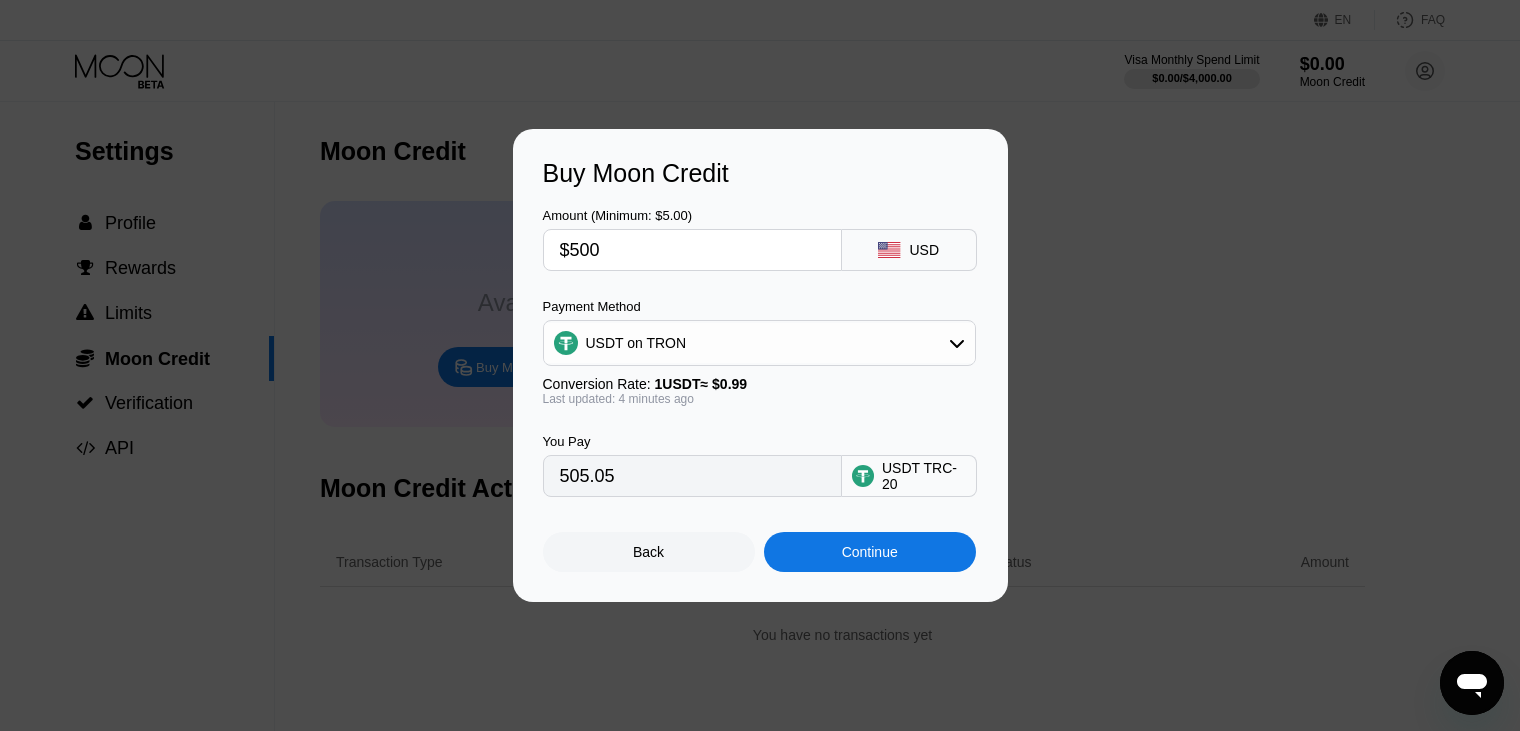 type on "$5000" 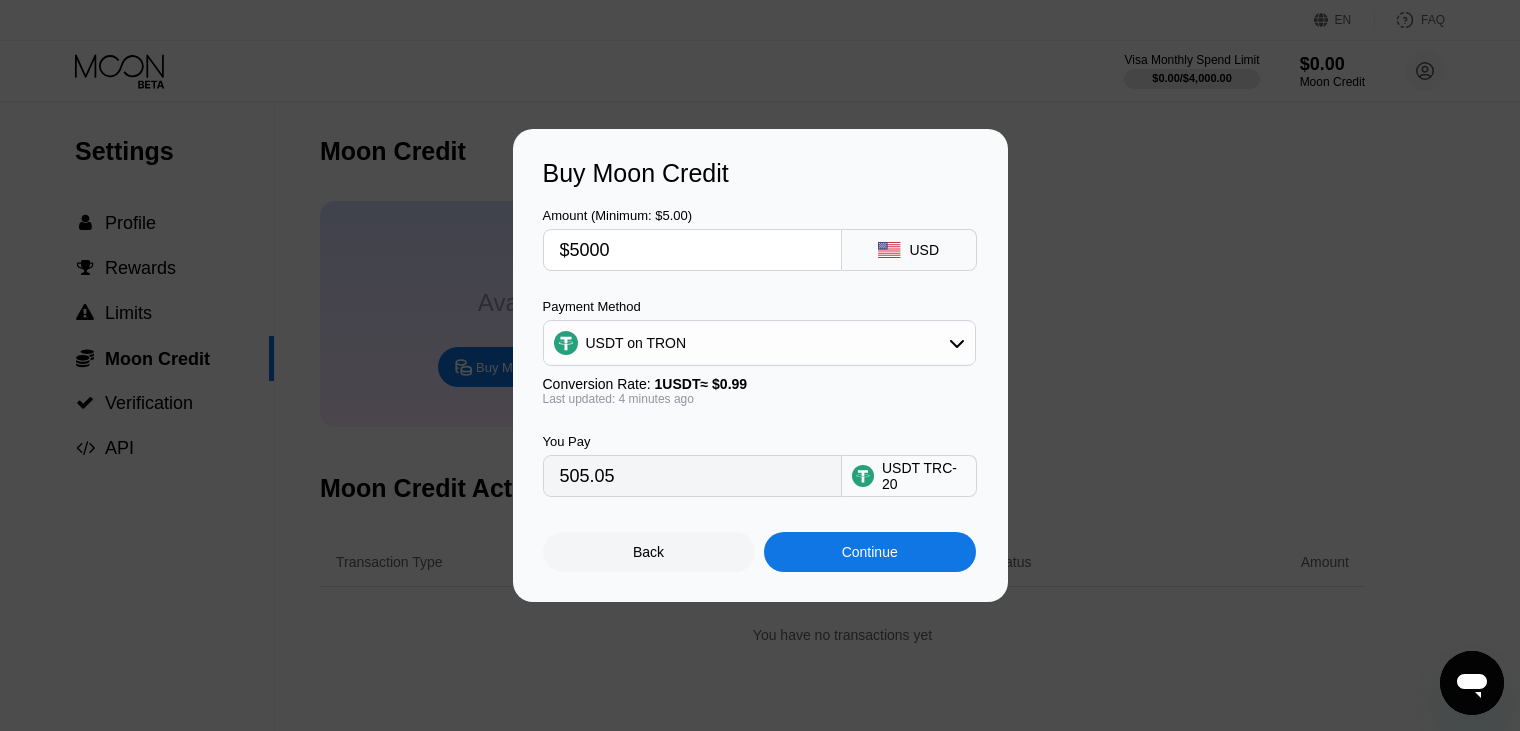 type on "5050.51" 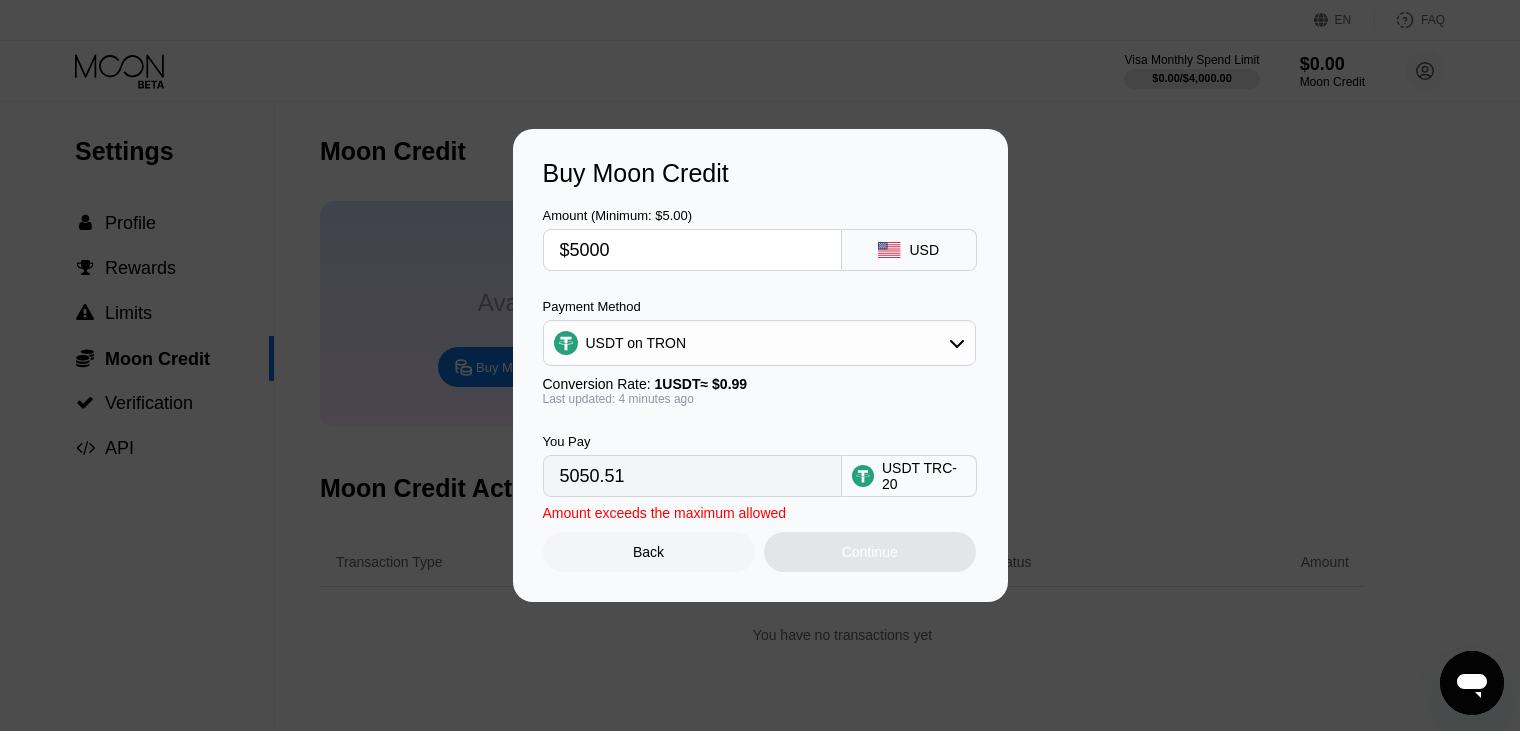 type on "$500" 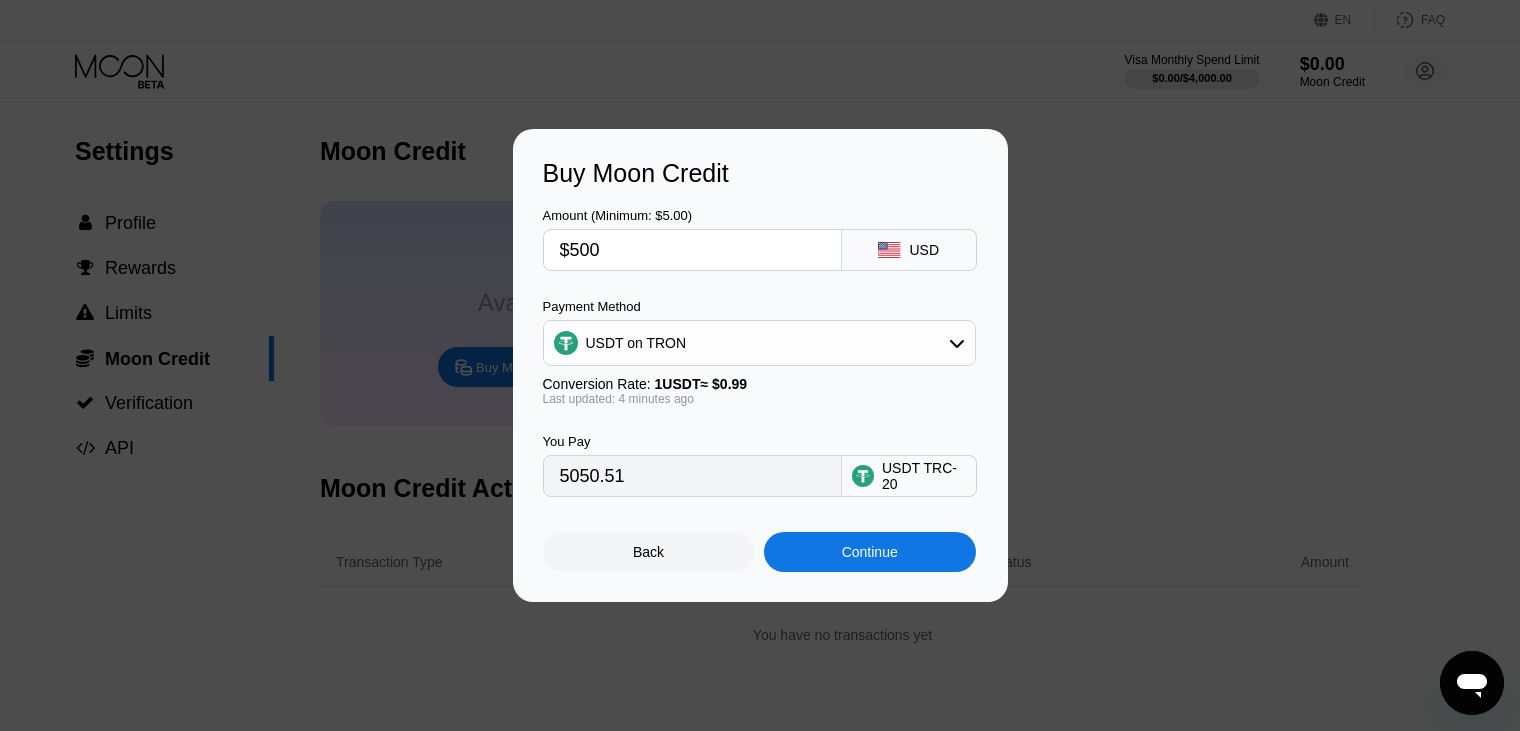 type on "505.05" 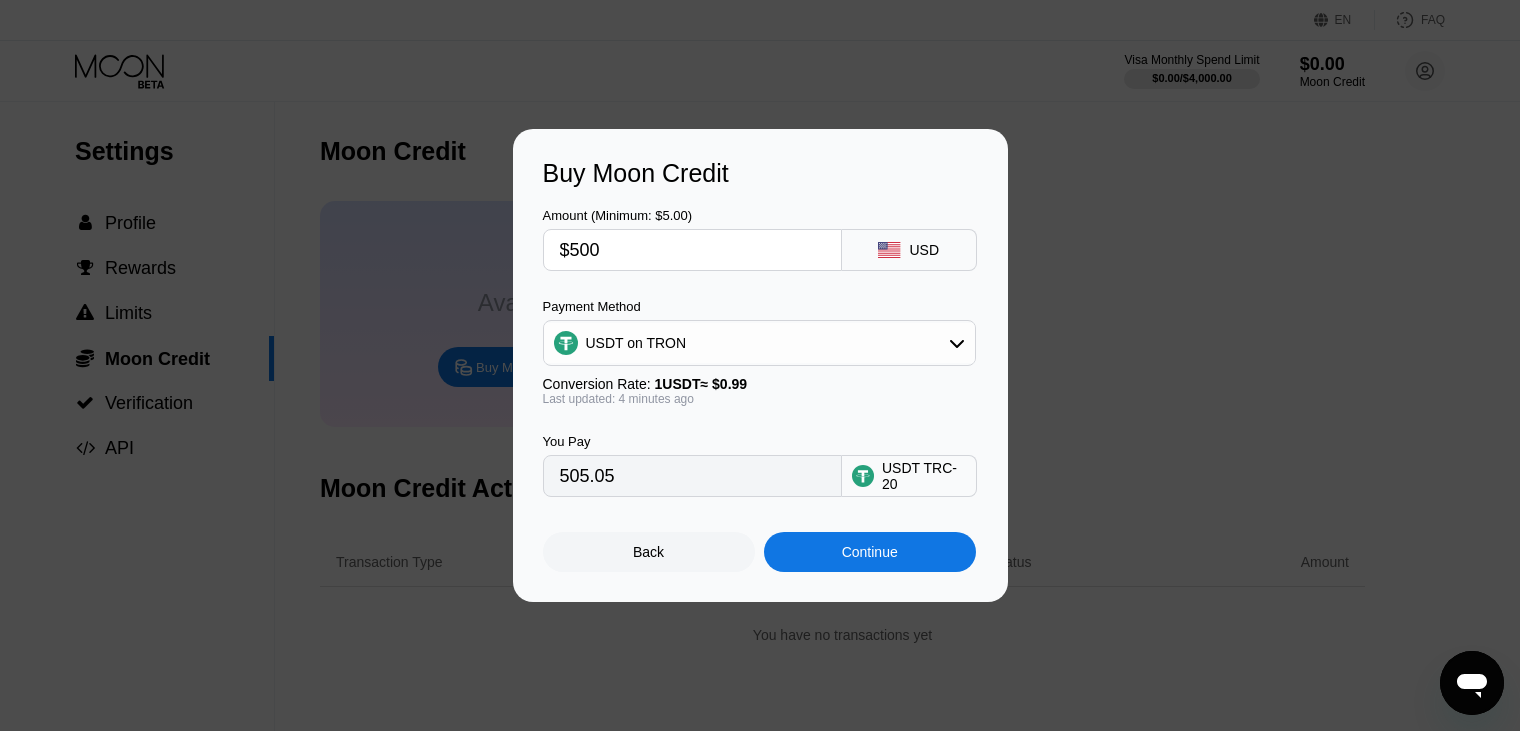 type on "$50" 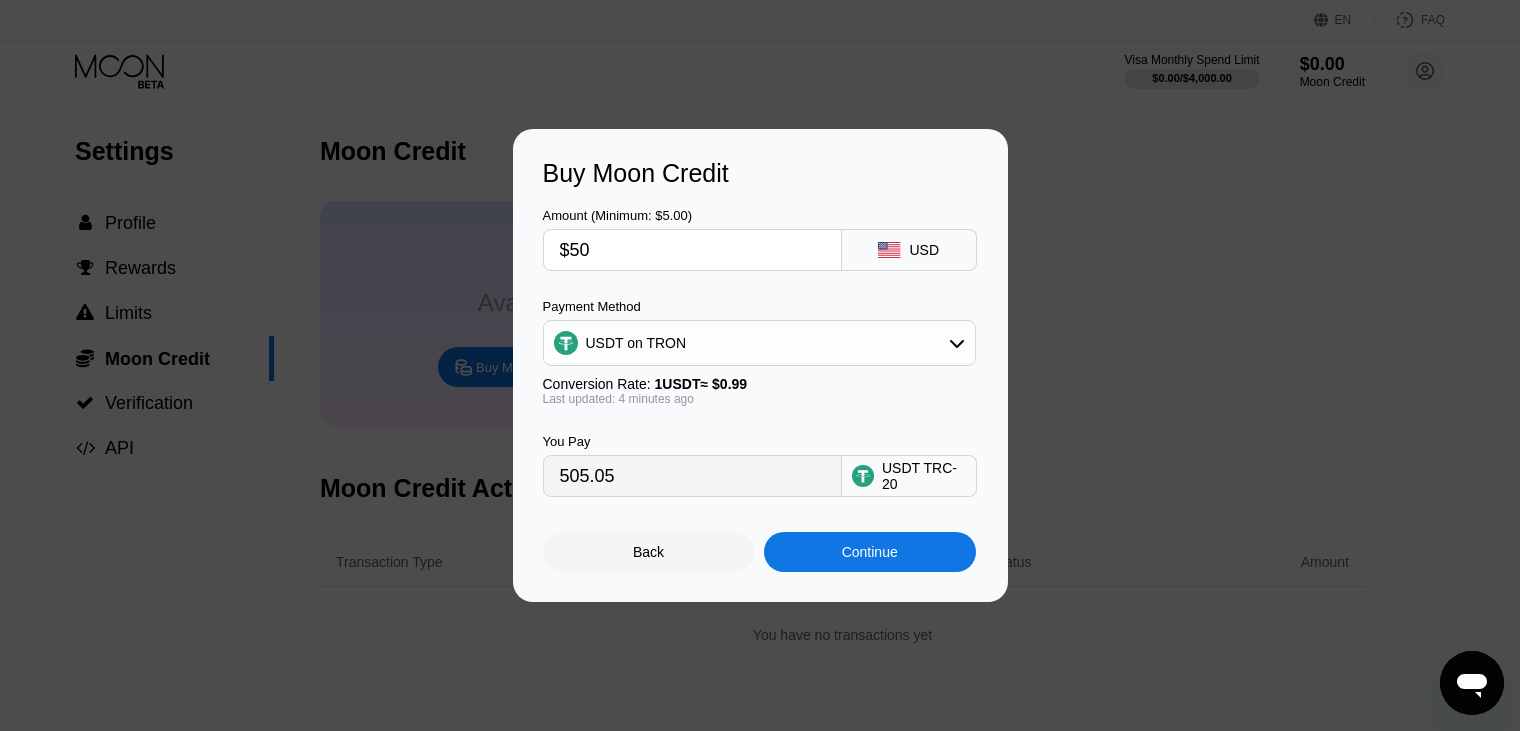 type on "50.51" 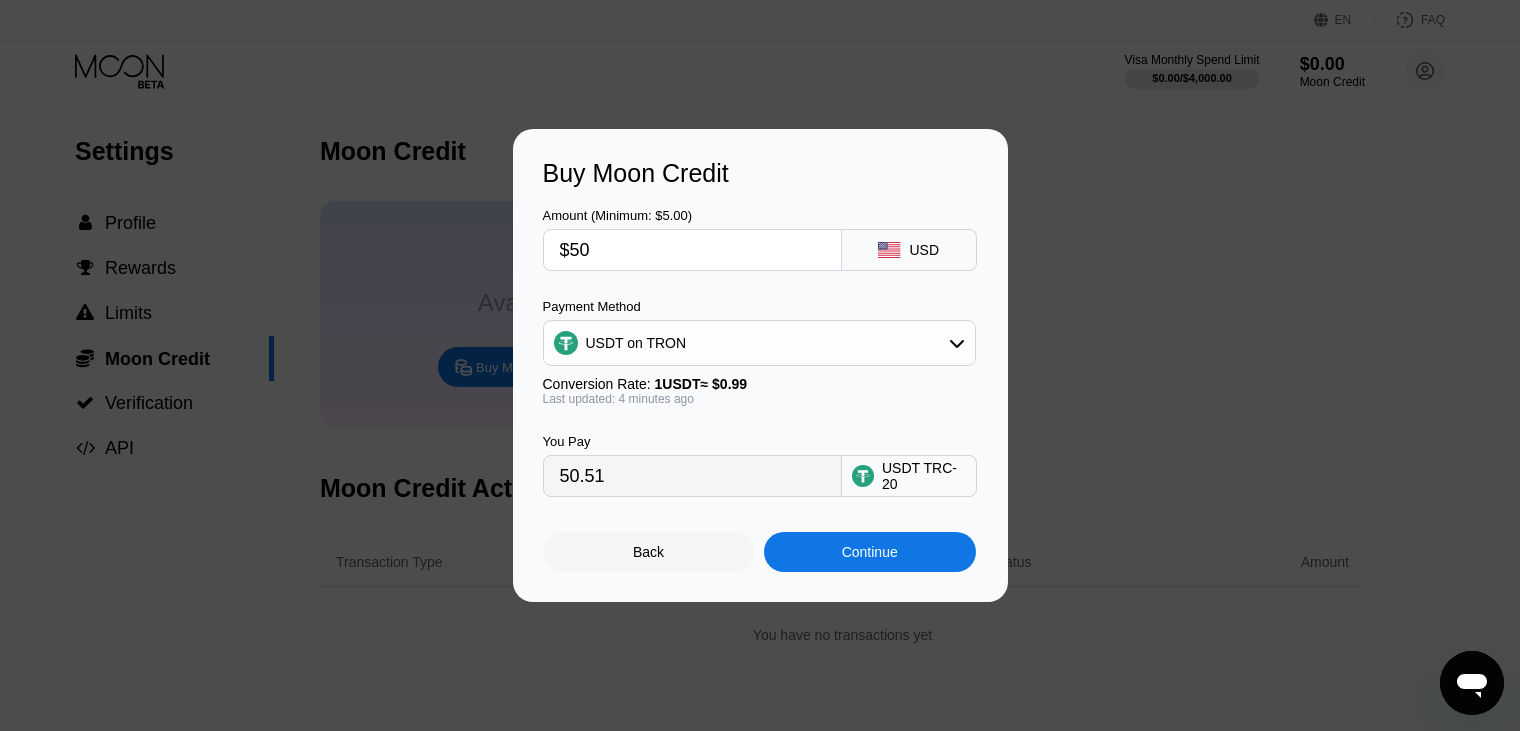 type on "$5" 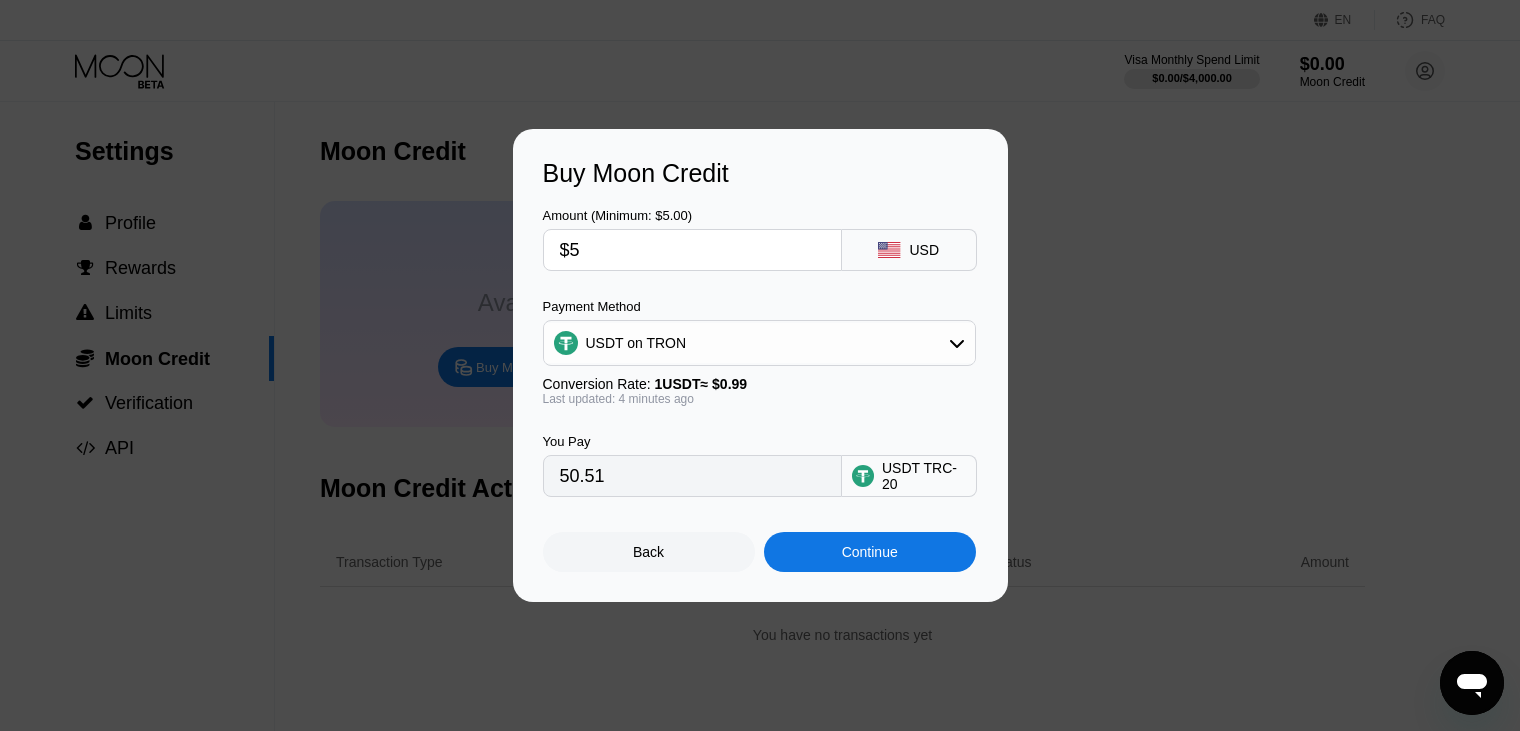 type on "5.05" 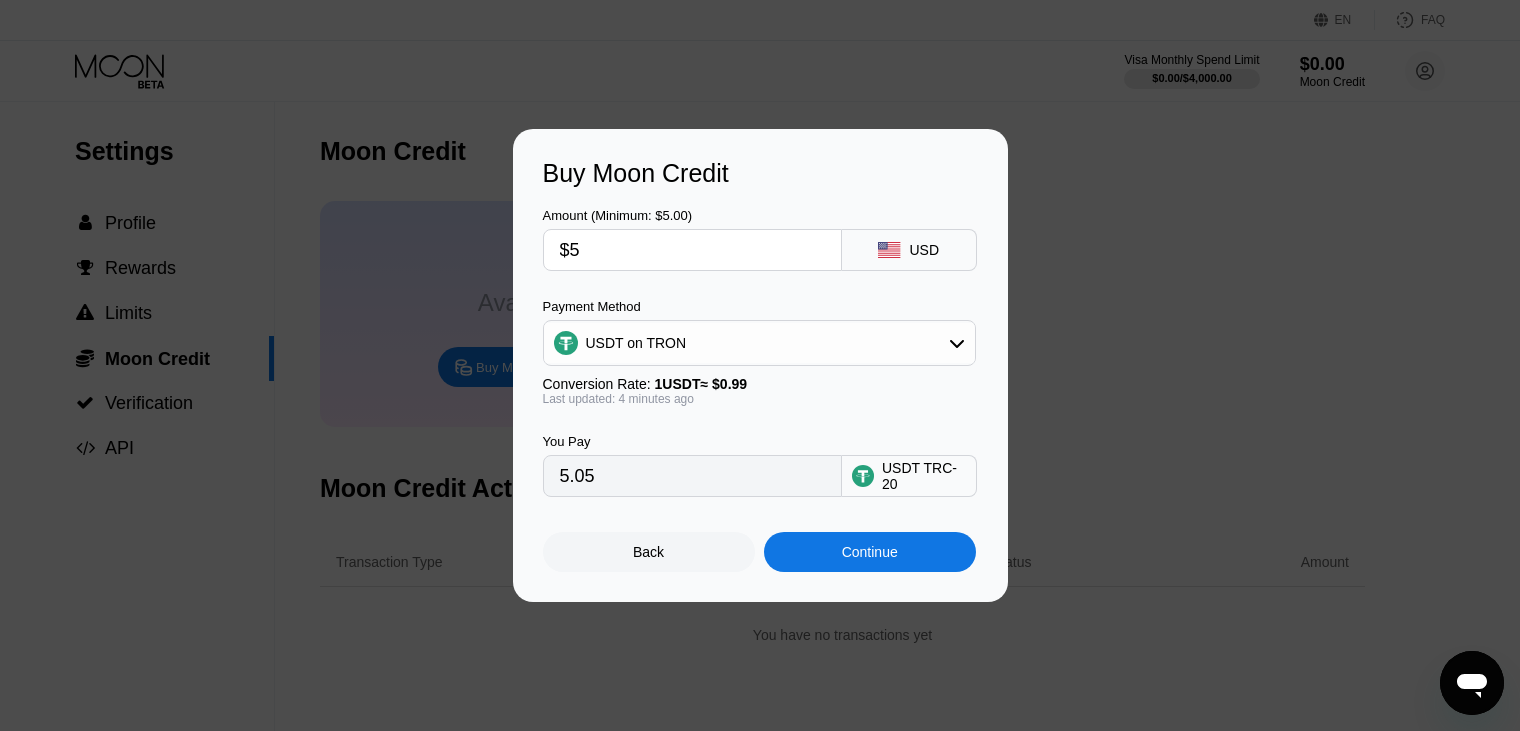 type 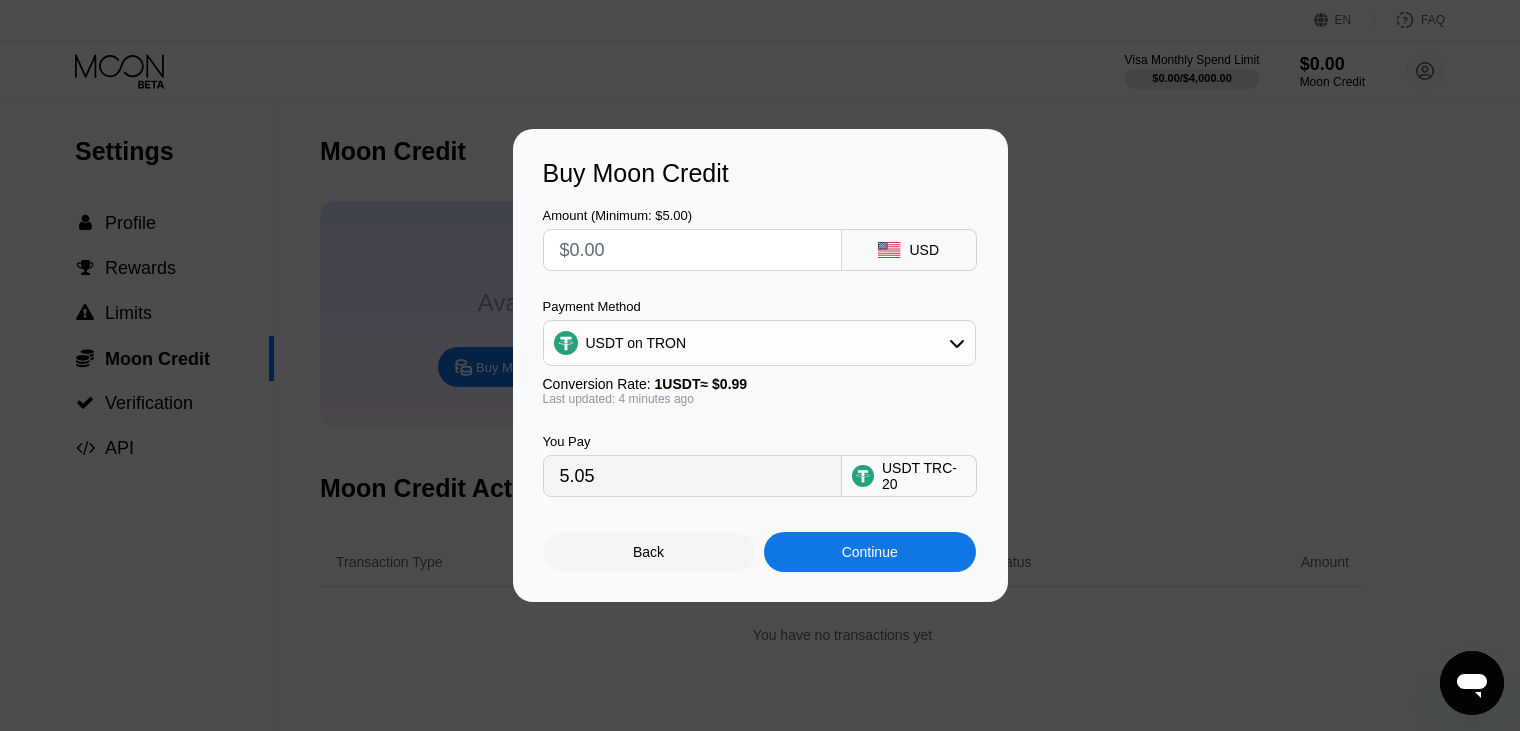 type on "0.00" 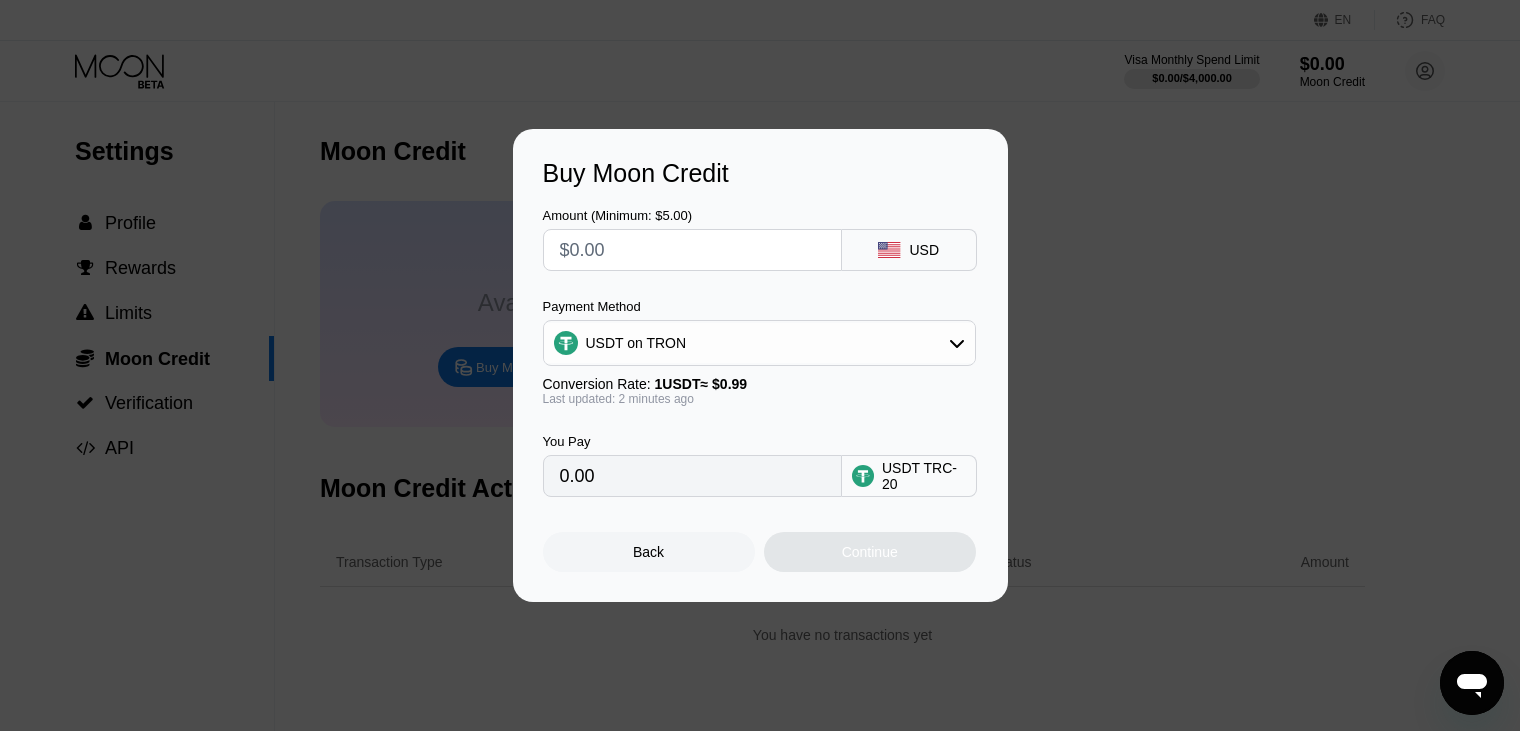 click on "Back" at bounding box center [649, 552] 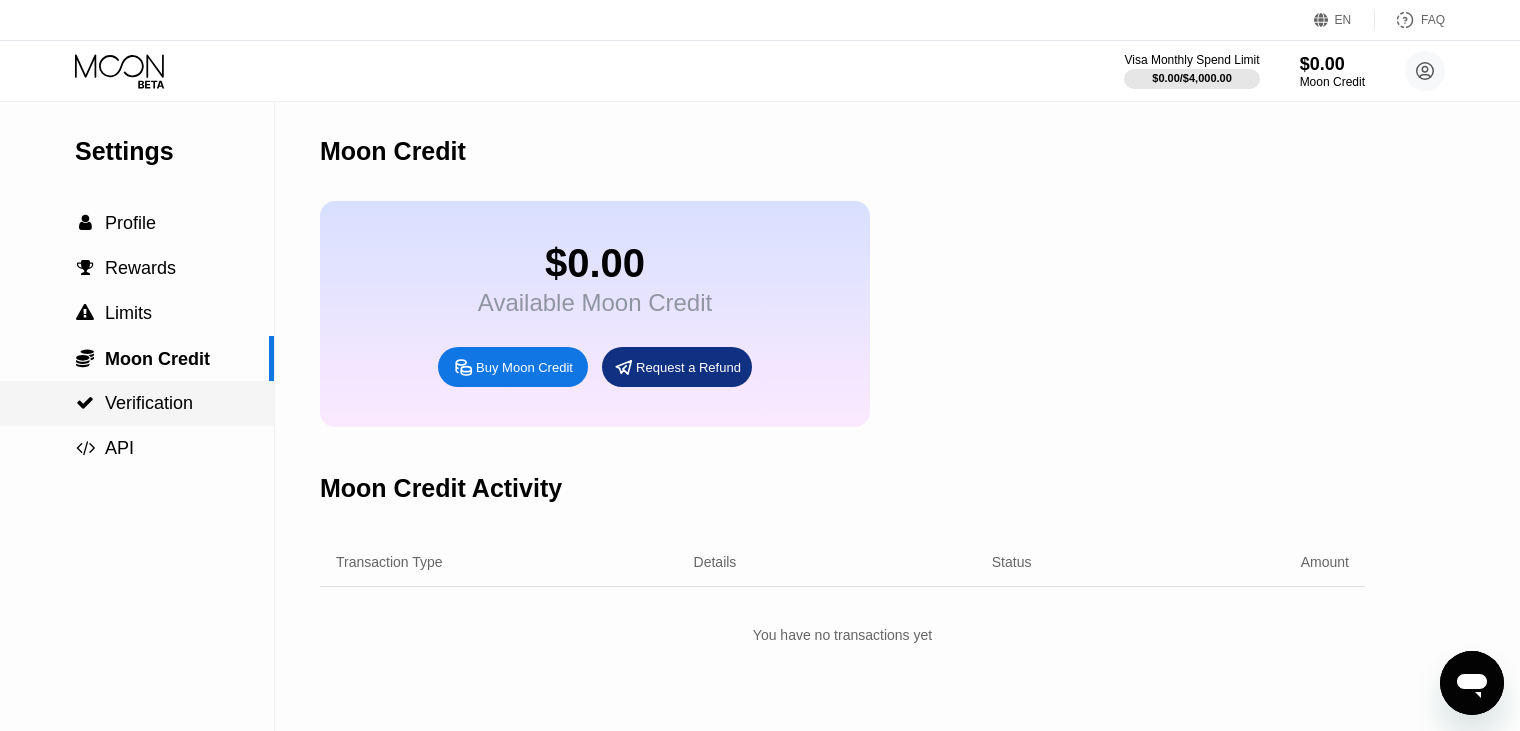 click on "Verification" at bounding box center (149, 403) 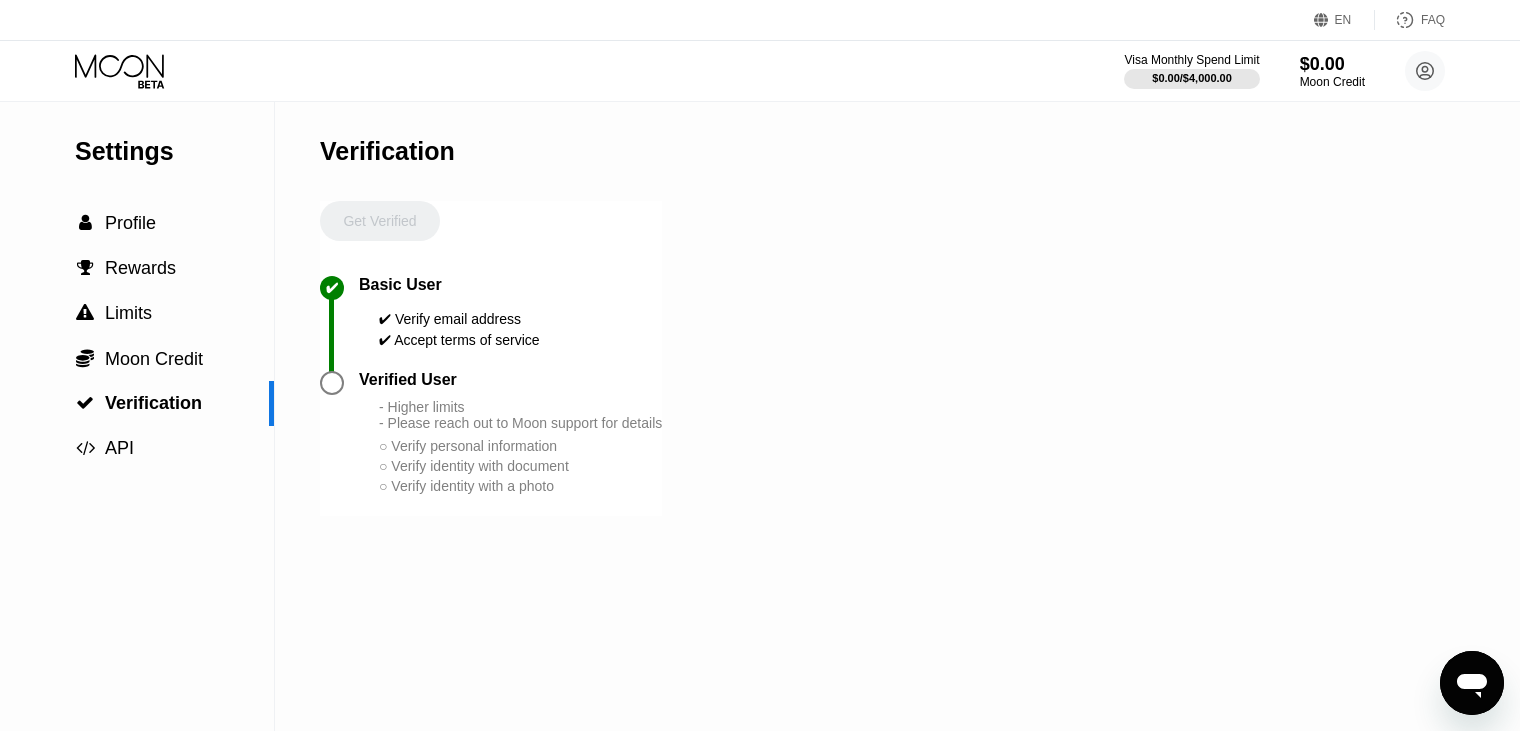 click on "Get Verified" at bounding box center (380, 238) 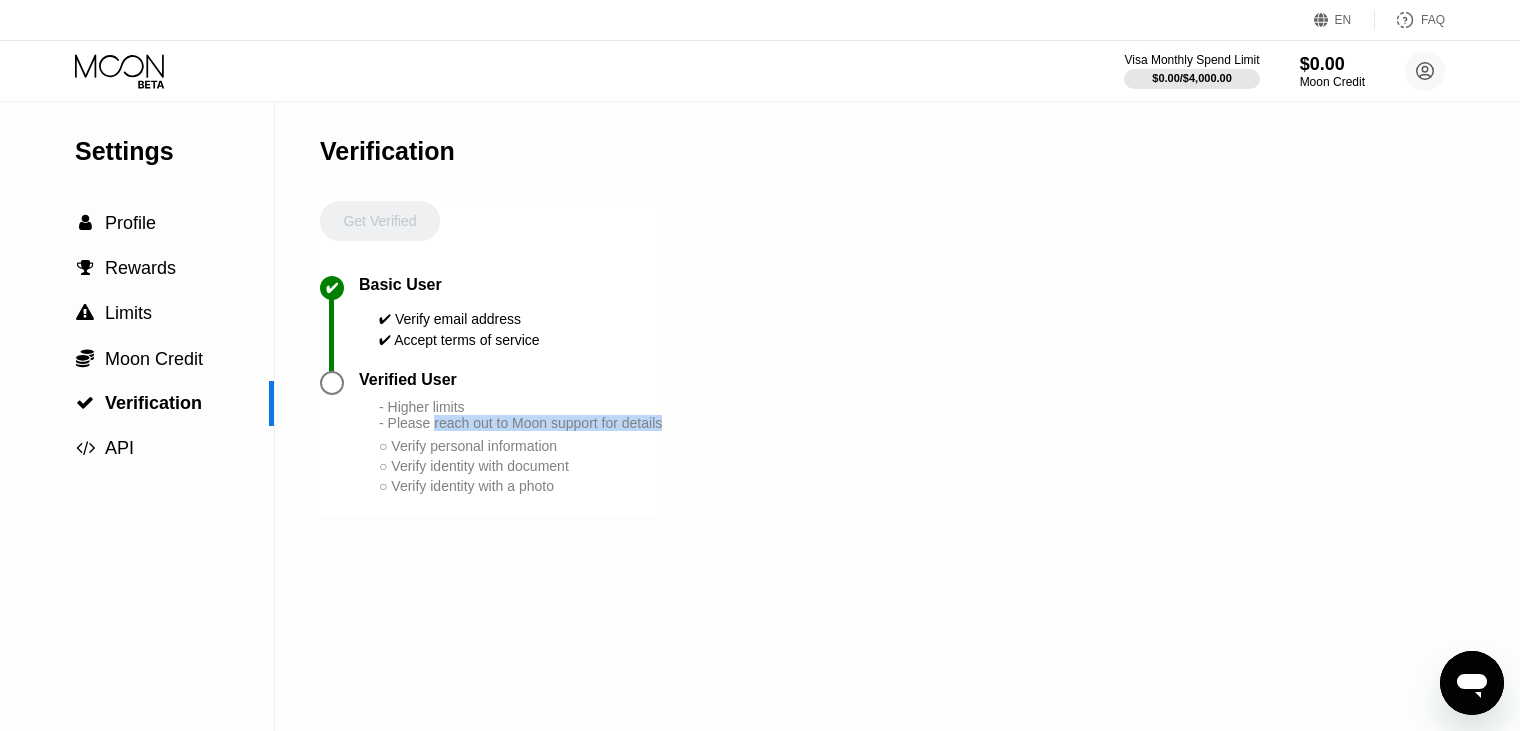 drag, startPoint x: 431, startPoint y: 441, endPoint x: 663, endPoint y: 447, distance: 232.07758 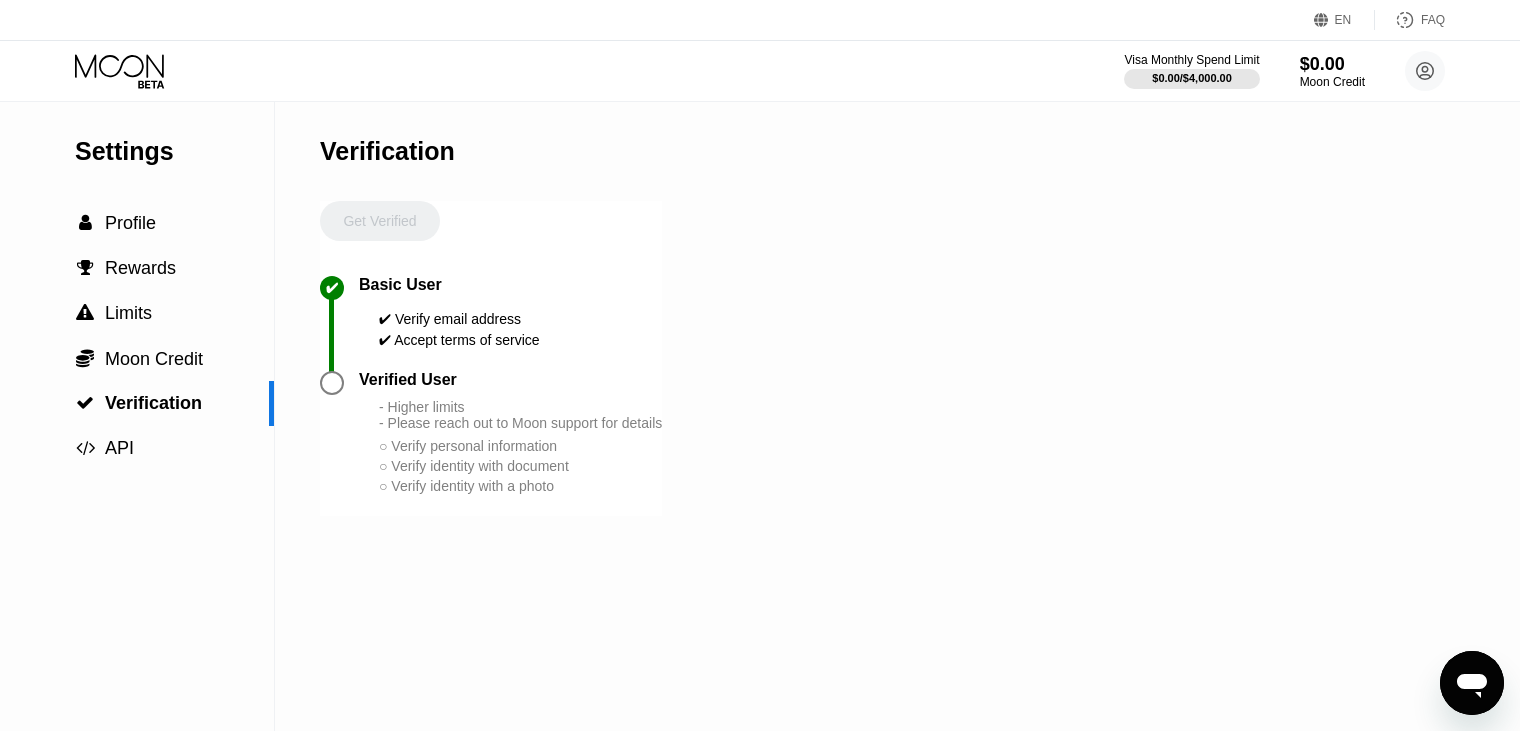 click on "○   Verify identity with a photo" at bounding box center (520, 486) 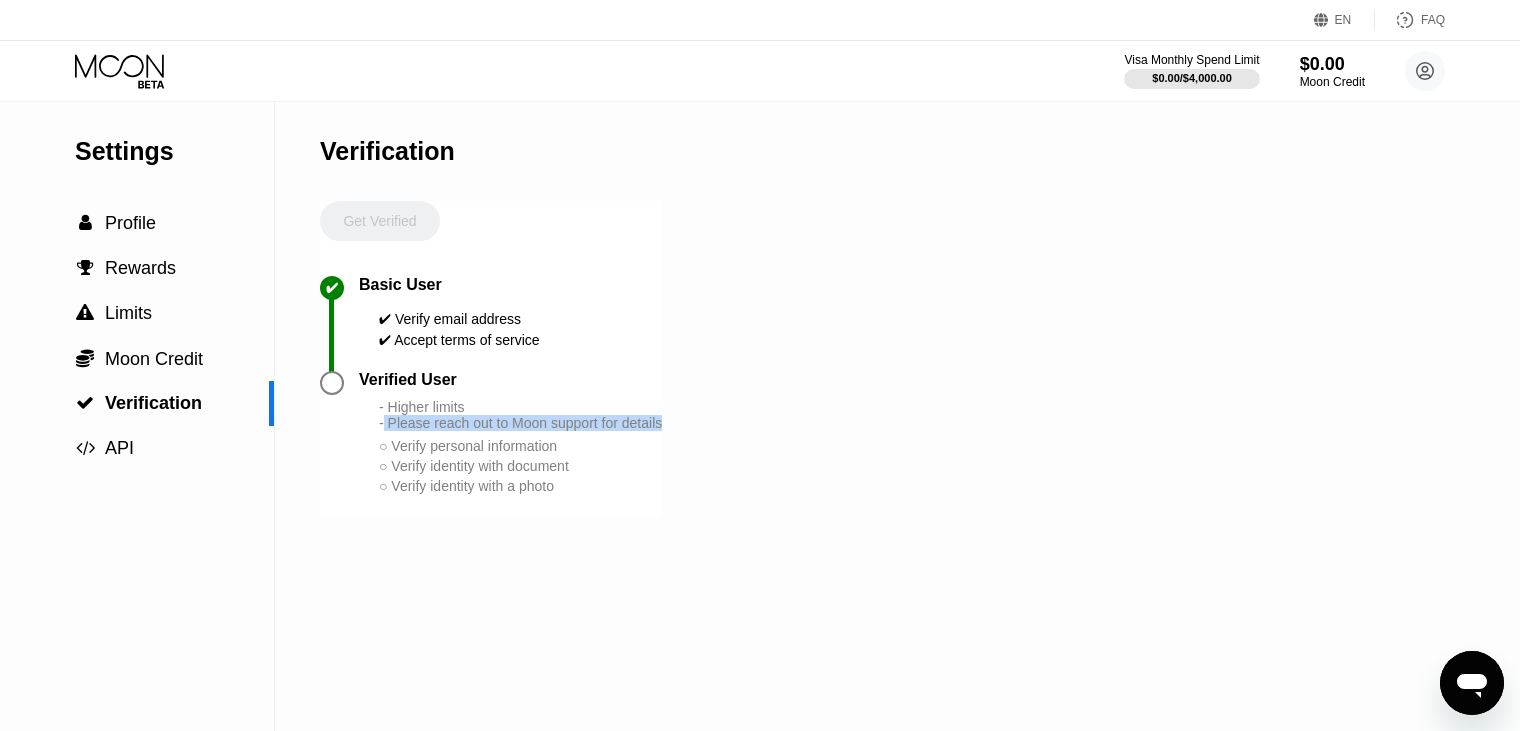 drag, startPoint x: 414, startPoint y: 441, endPoint x: 673, endPoint y: 446, distance: 259.04825 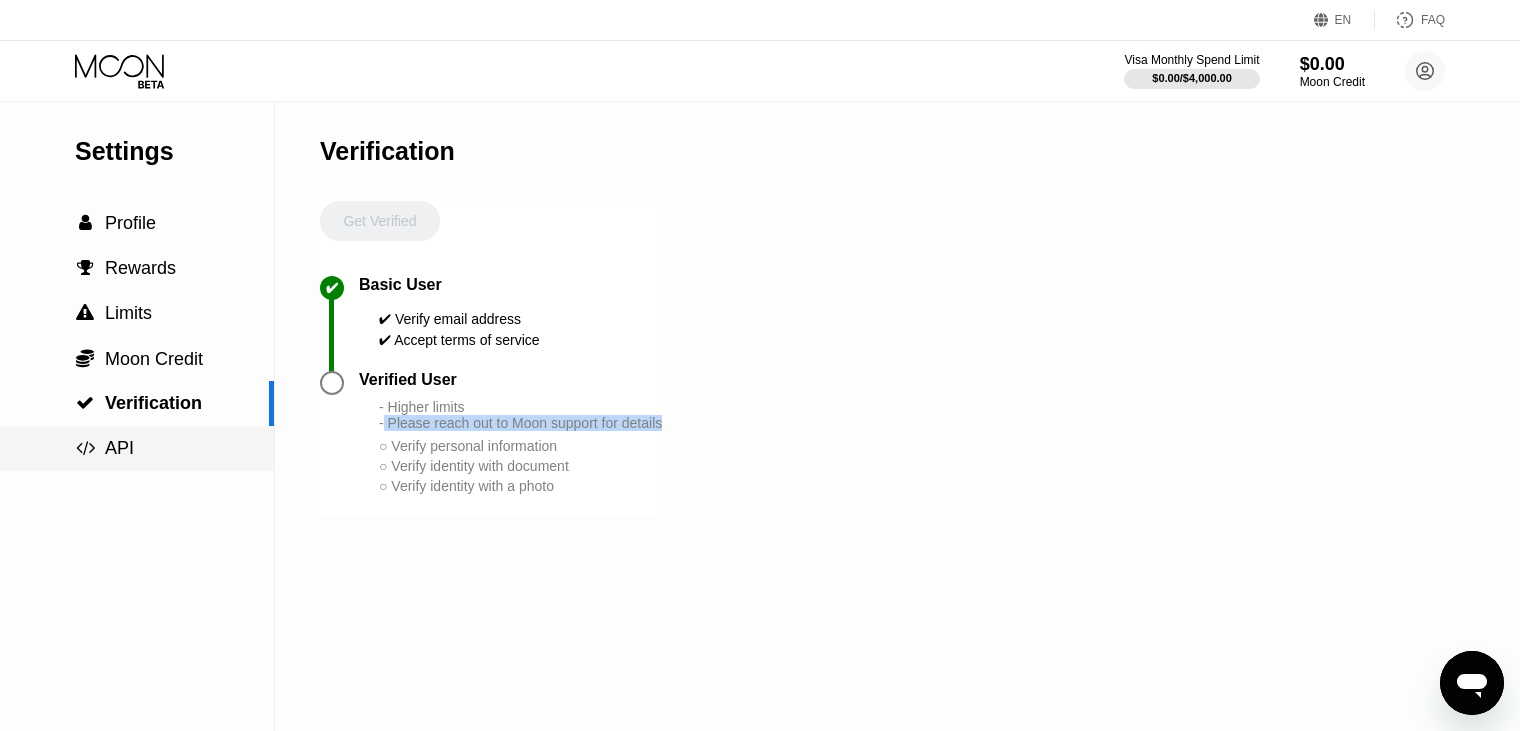 click on "API" at bounding box center [119, 448] 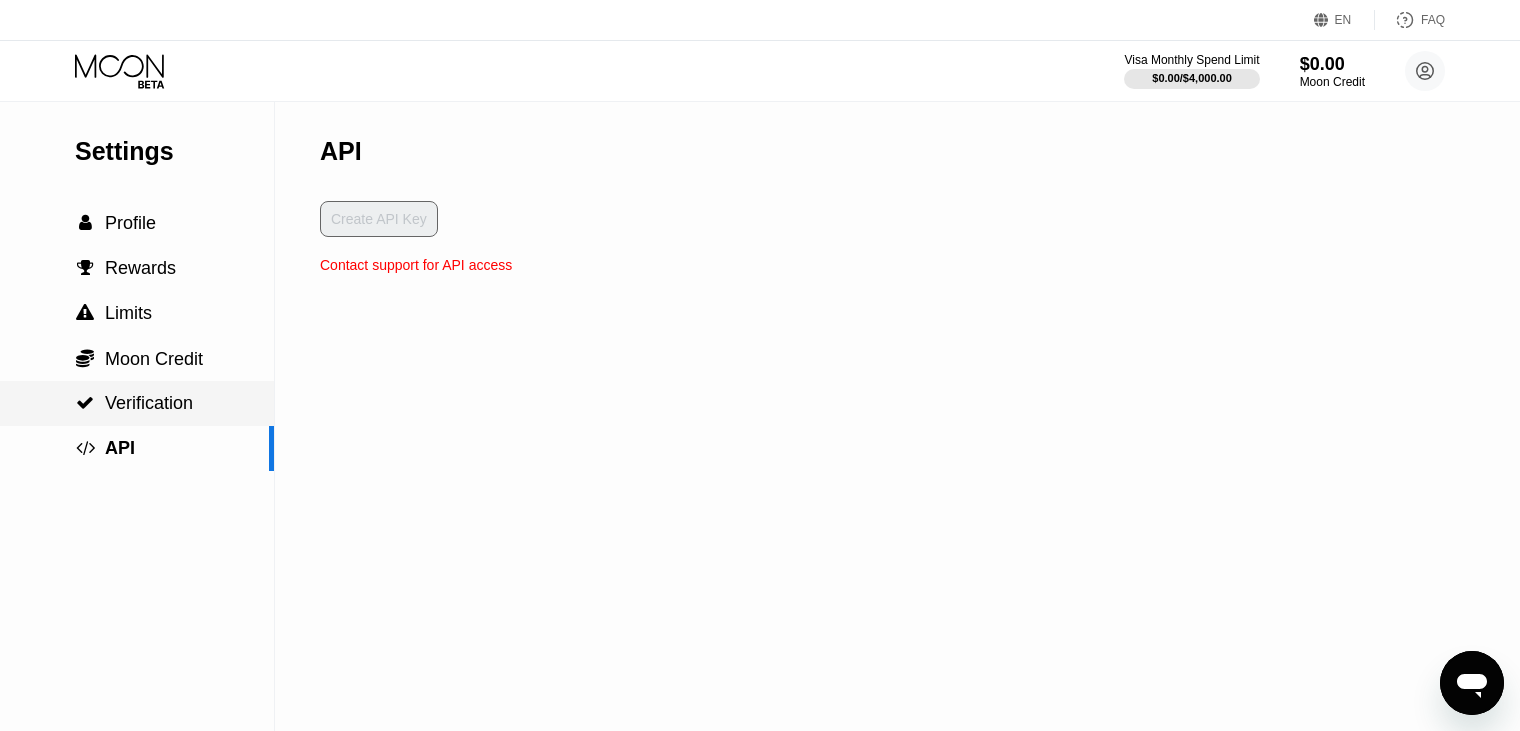 click on "Verification" at bounding box center [149, 403] 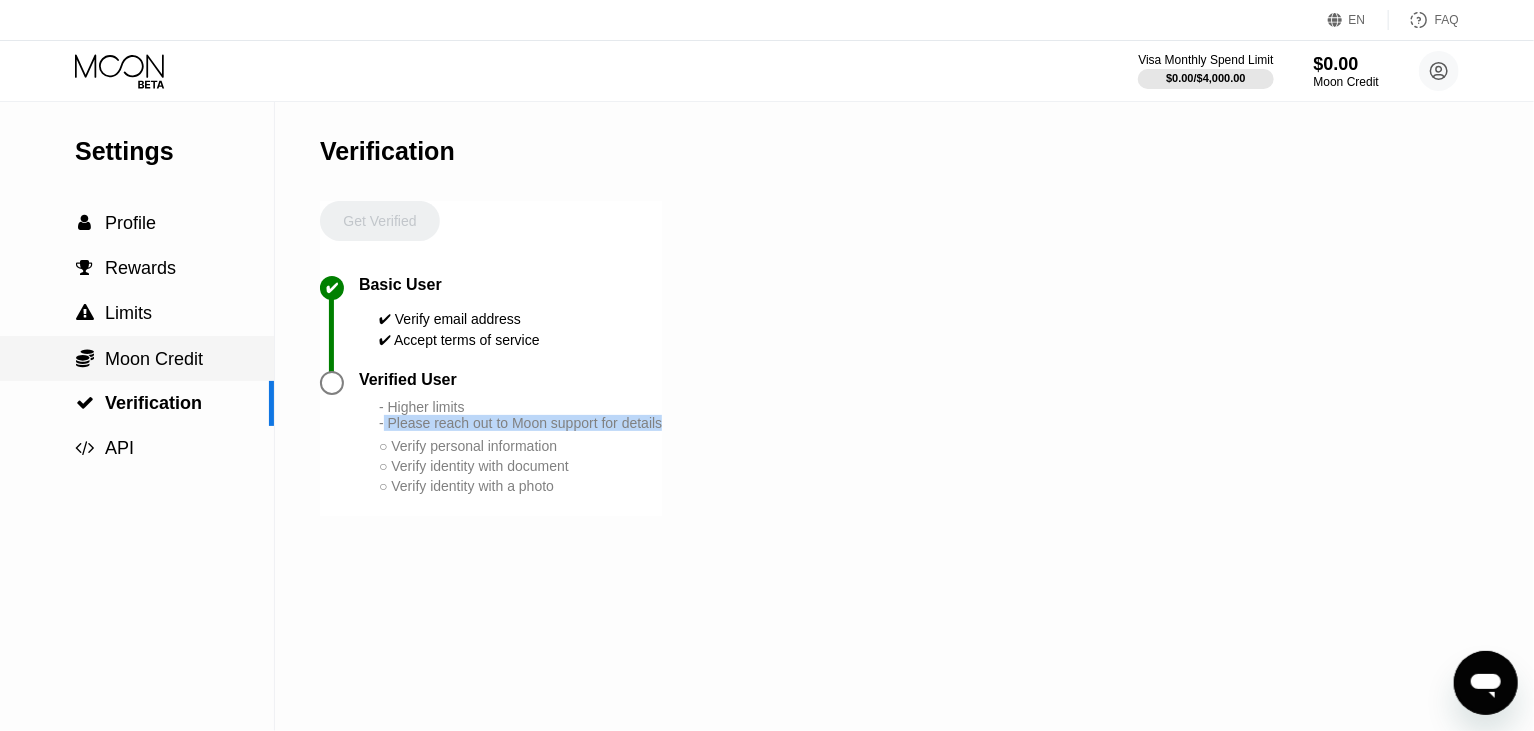 click on "Moon Credit" at bounding box center [154, 359] 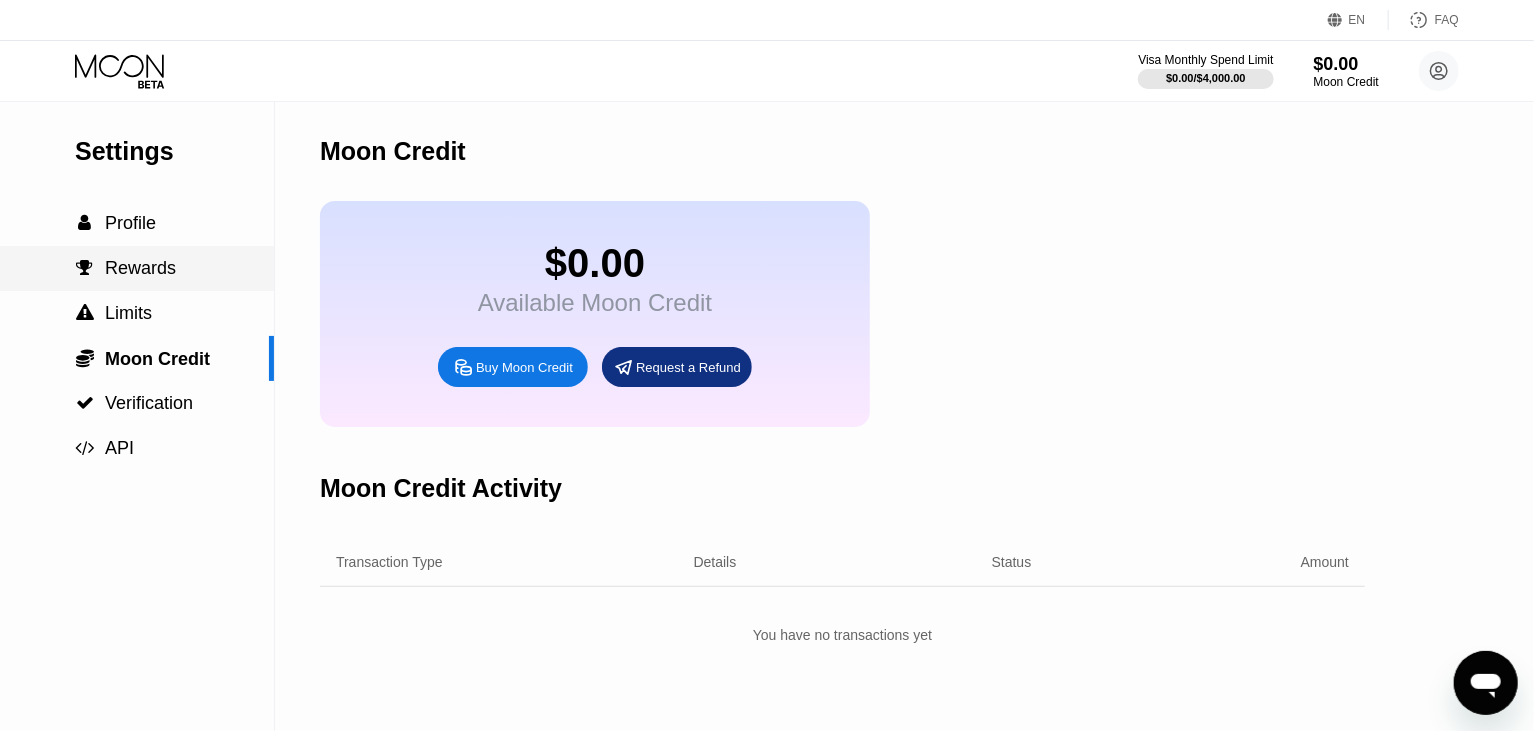 click on " Rewards" at bounding box center [137, 268] 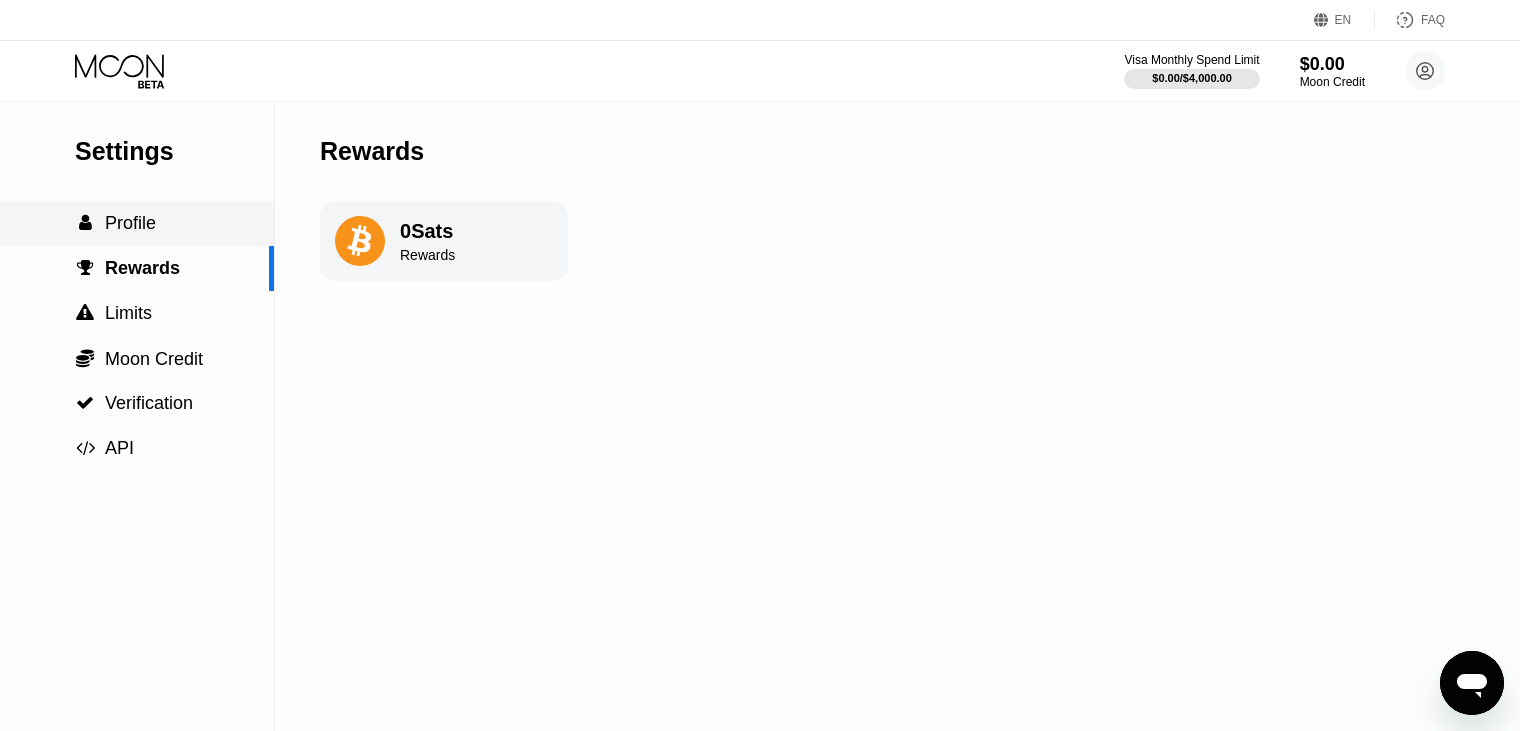 click on "Profile" at bounding box center (130, 223) 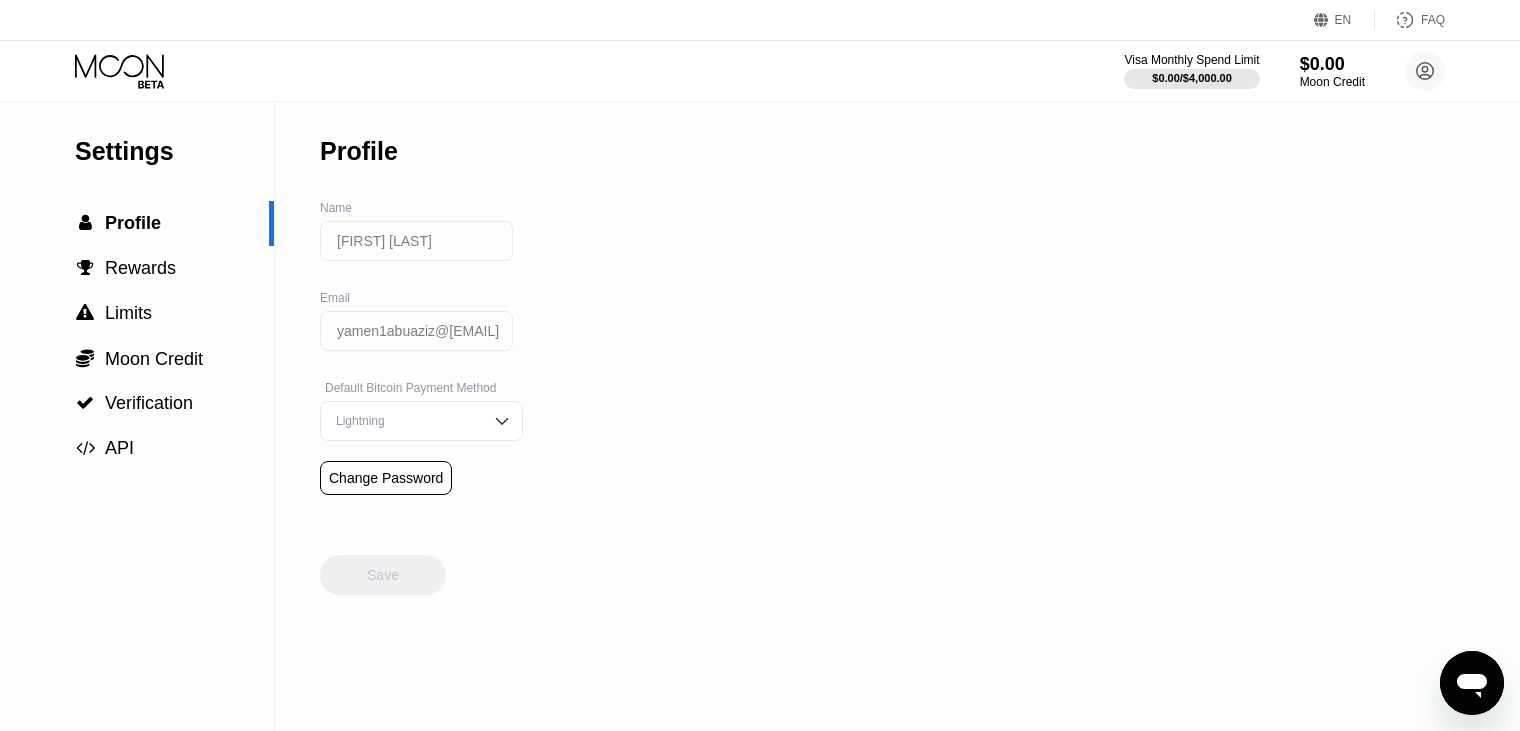click 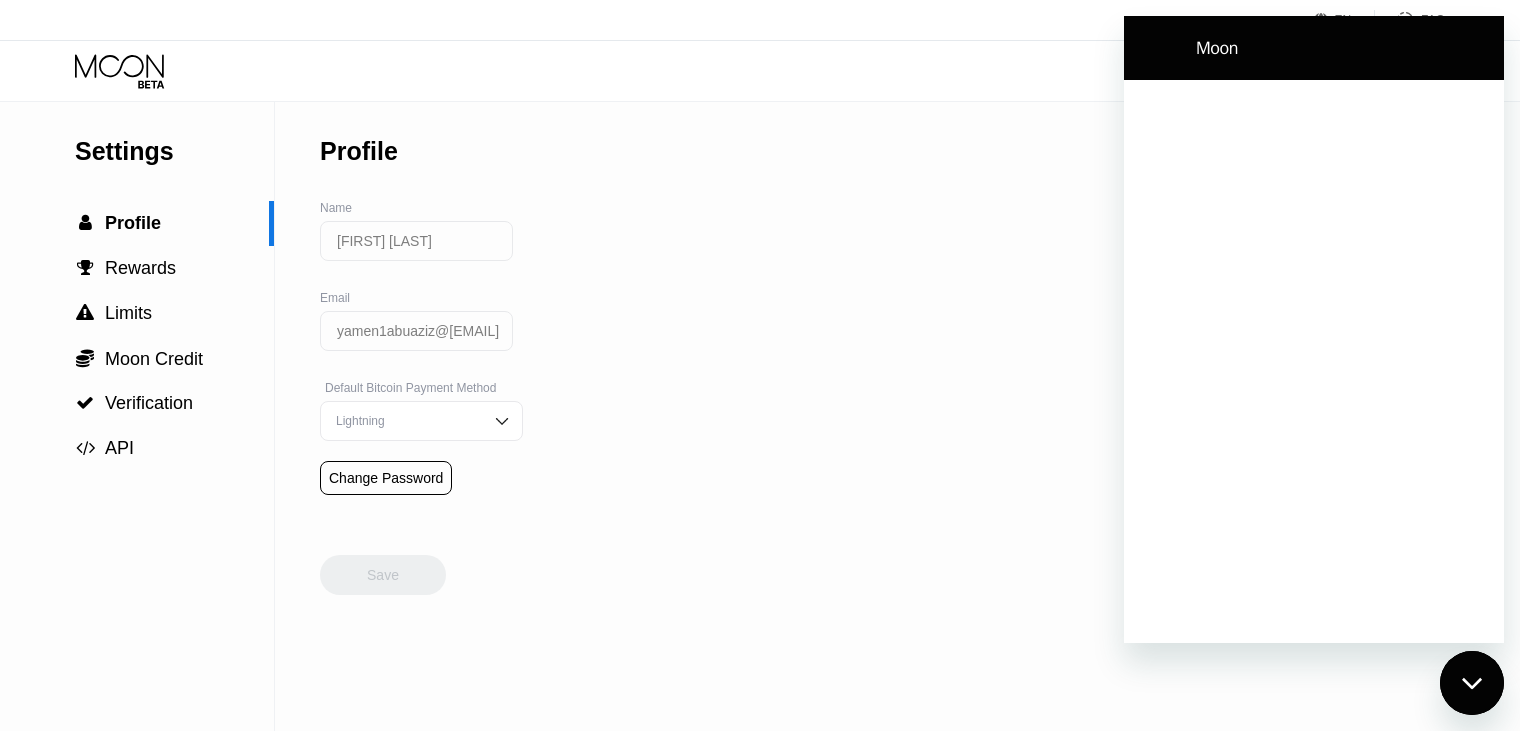 scroll, scrollTop: 0, scrollLeft: 0, axis: both 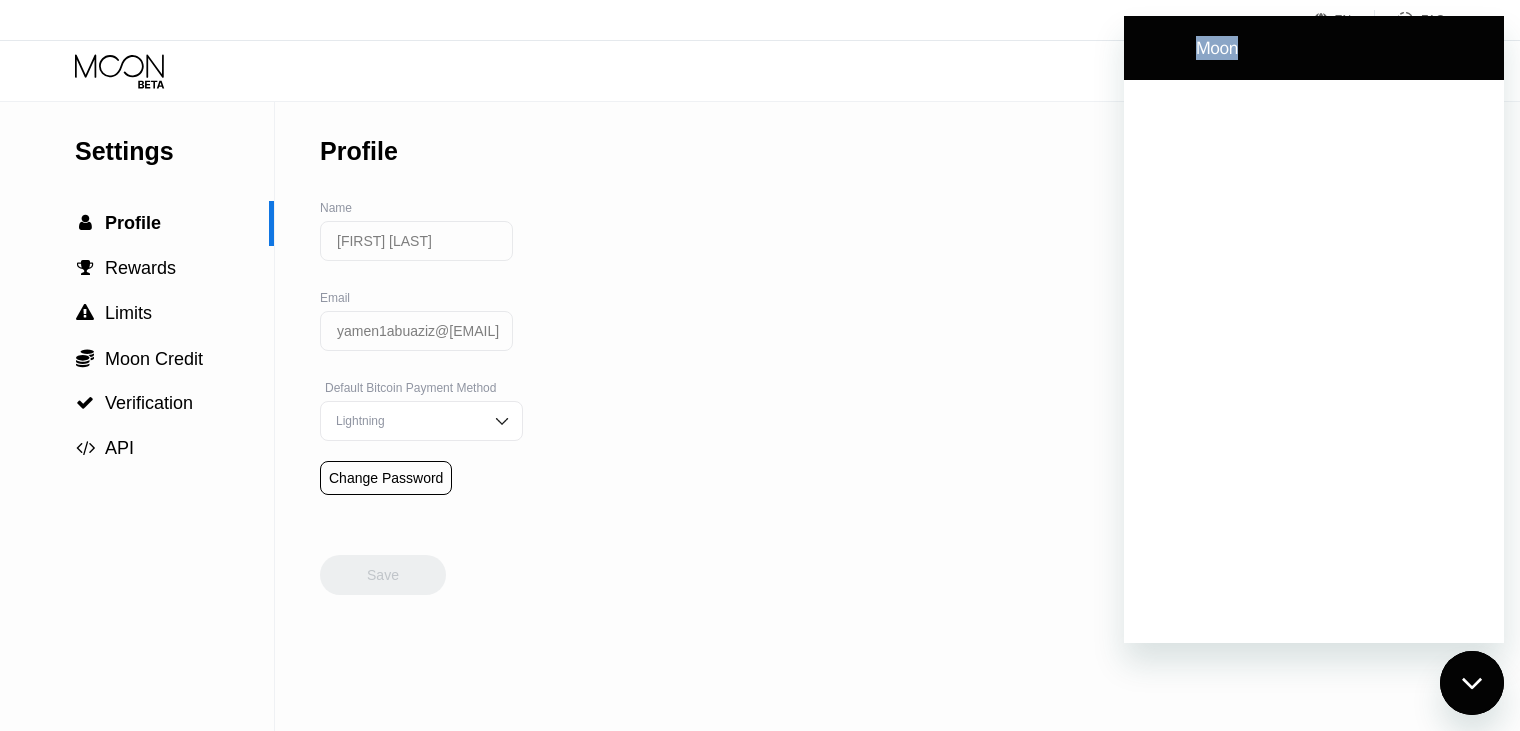 drag, startPoint x: 1243, startPoint y: 36, endPoint x: 923, endPoint y: 52, distance: 320.39975 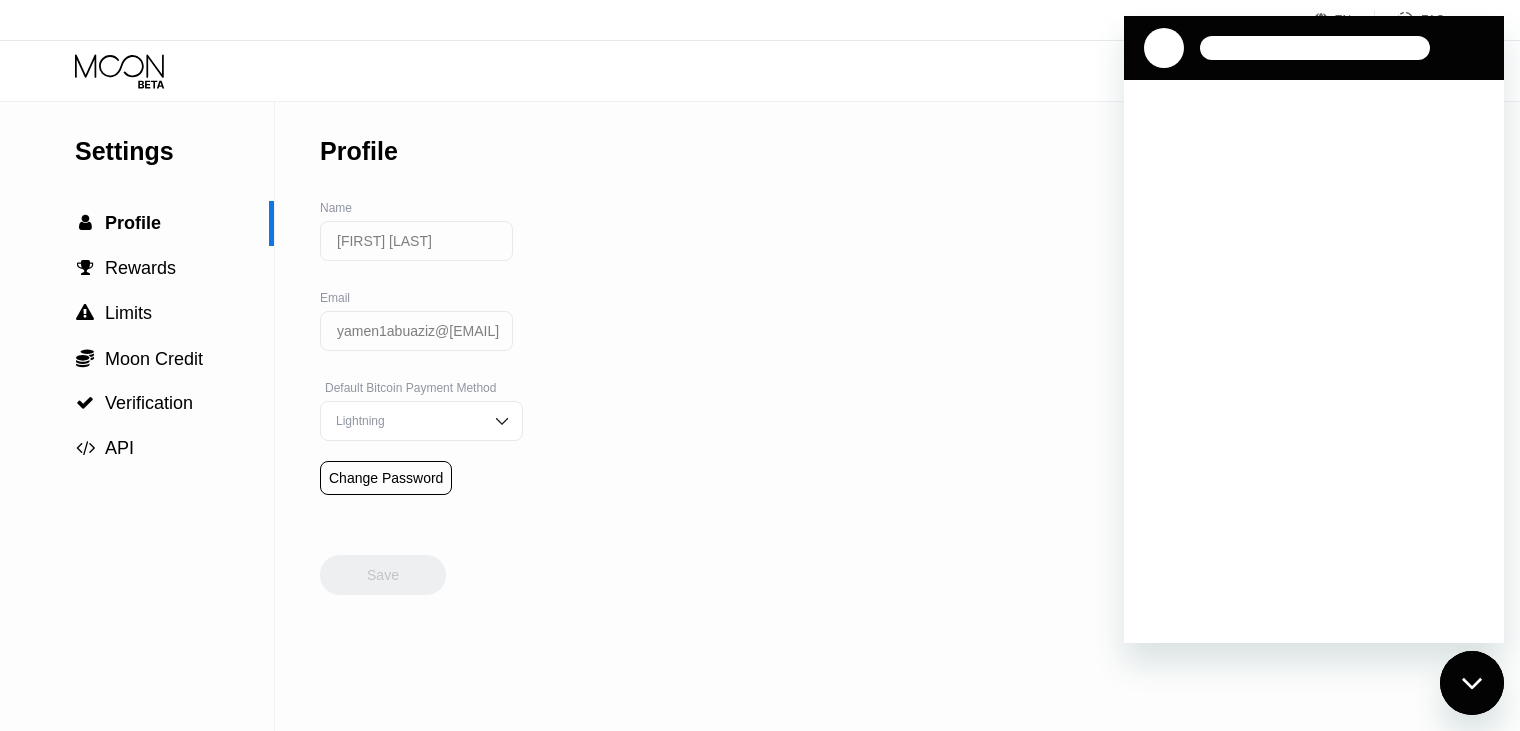 click at bounding box center [1164, 48] 